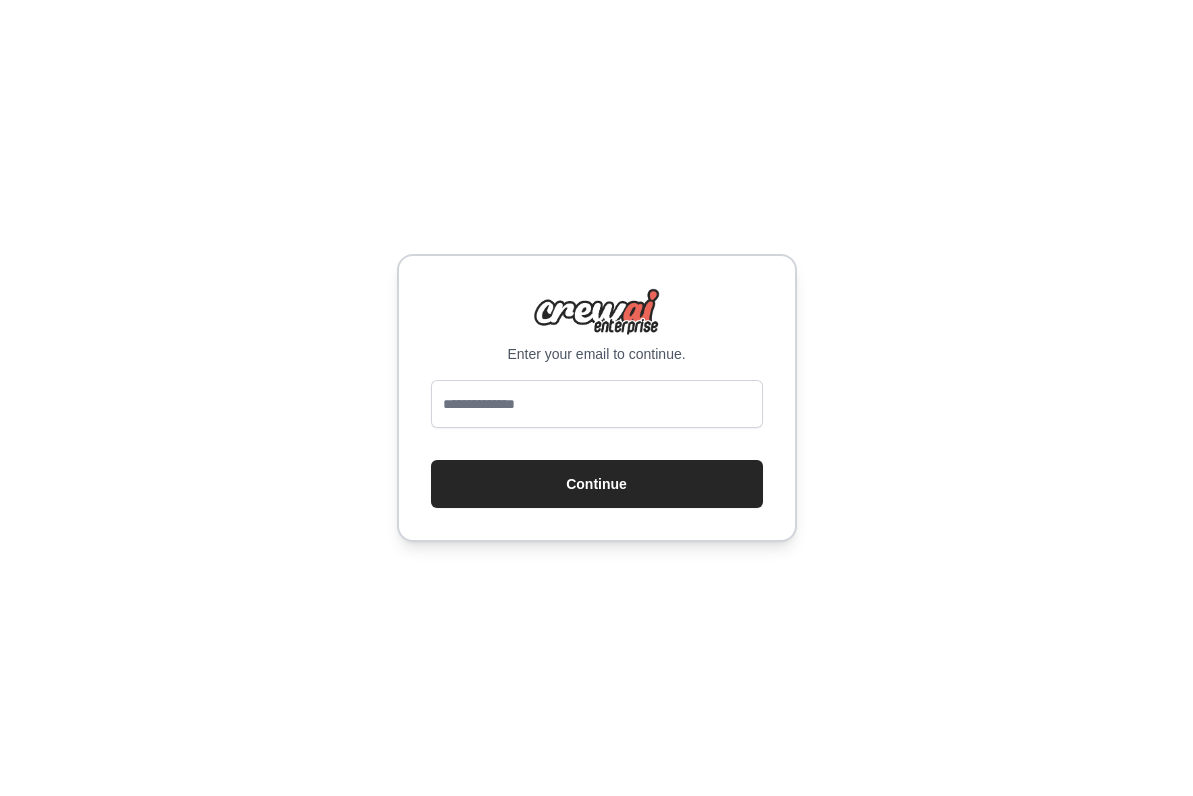 scroll, scrollTop: 0, scrollLeft: 0, axis: both 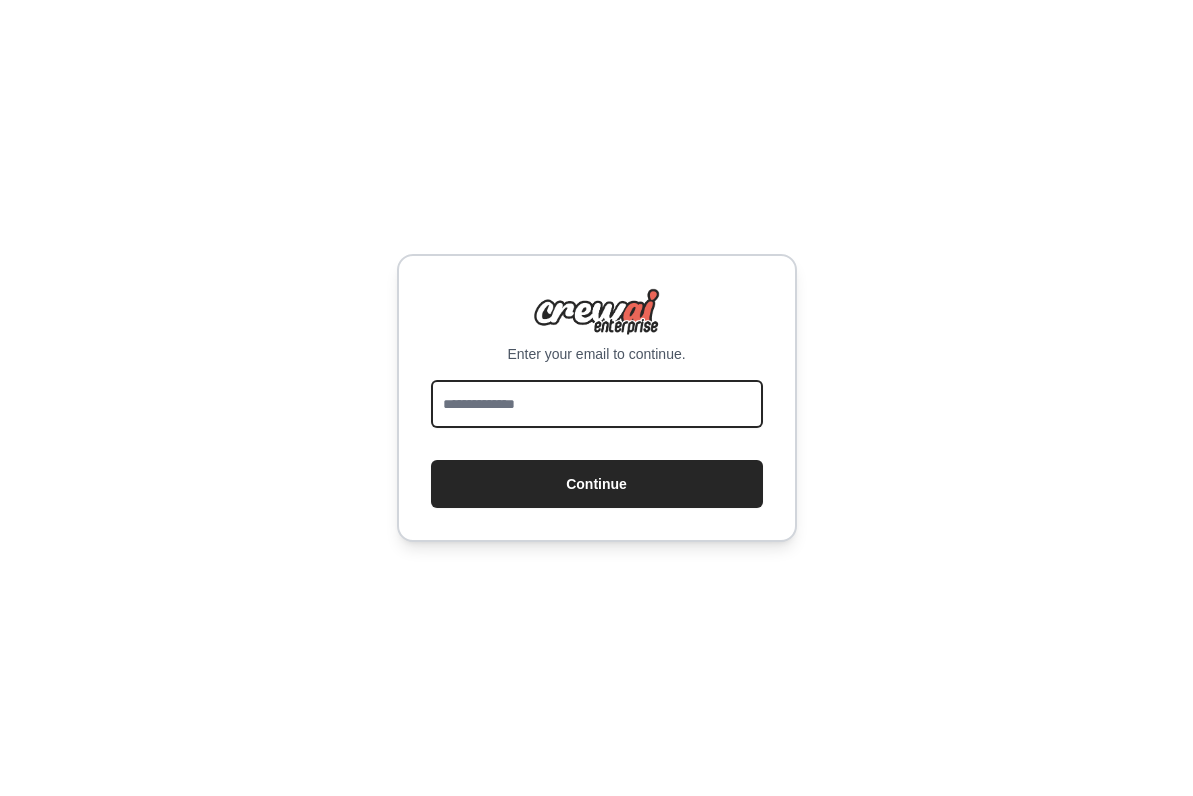 click at bounding box center (597, 404) 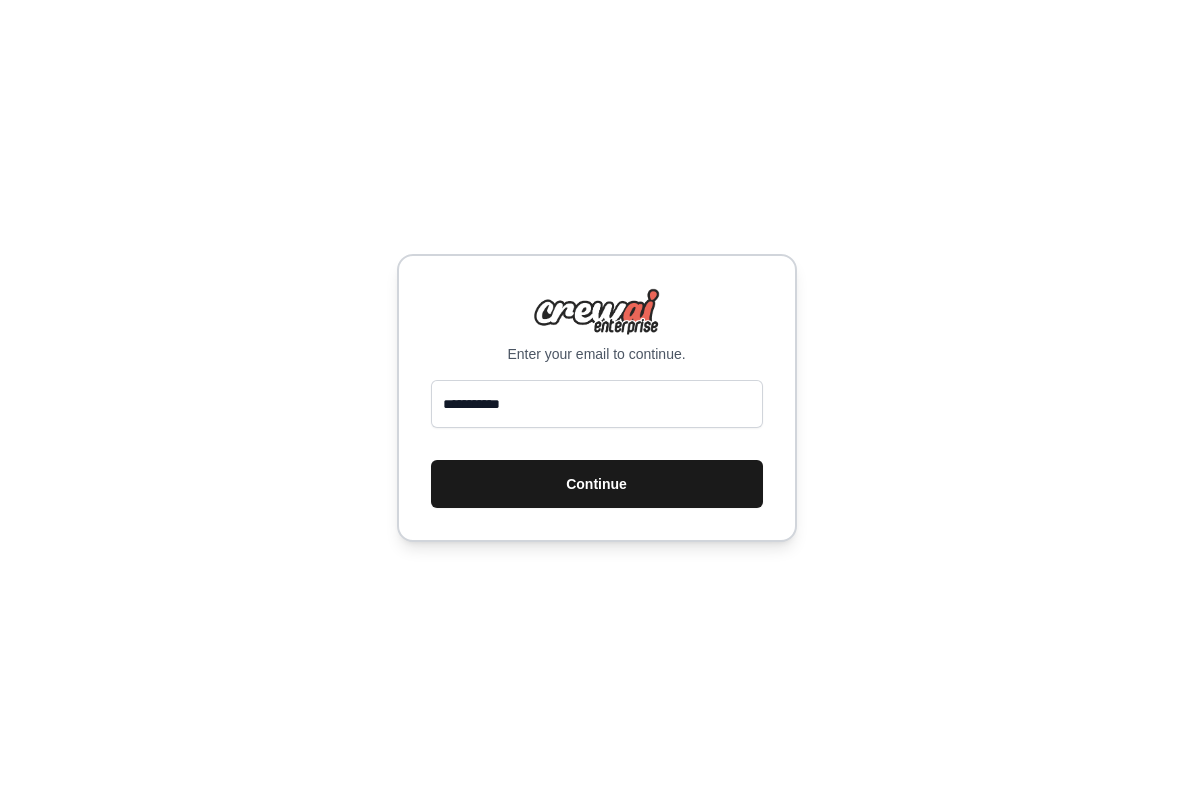 click on "Continue" at bounding box center [597, 484] 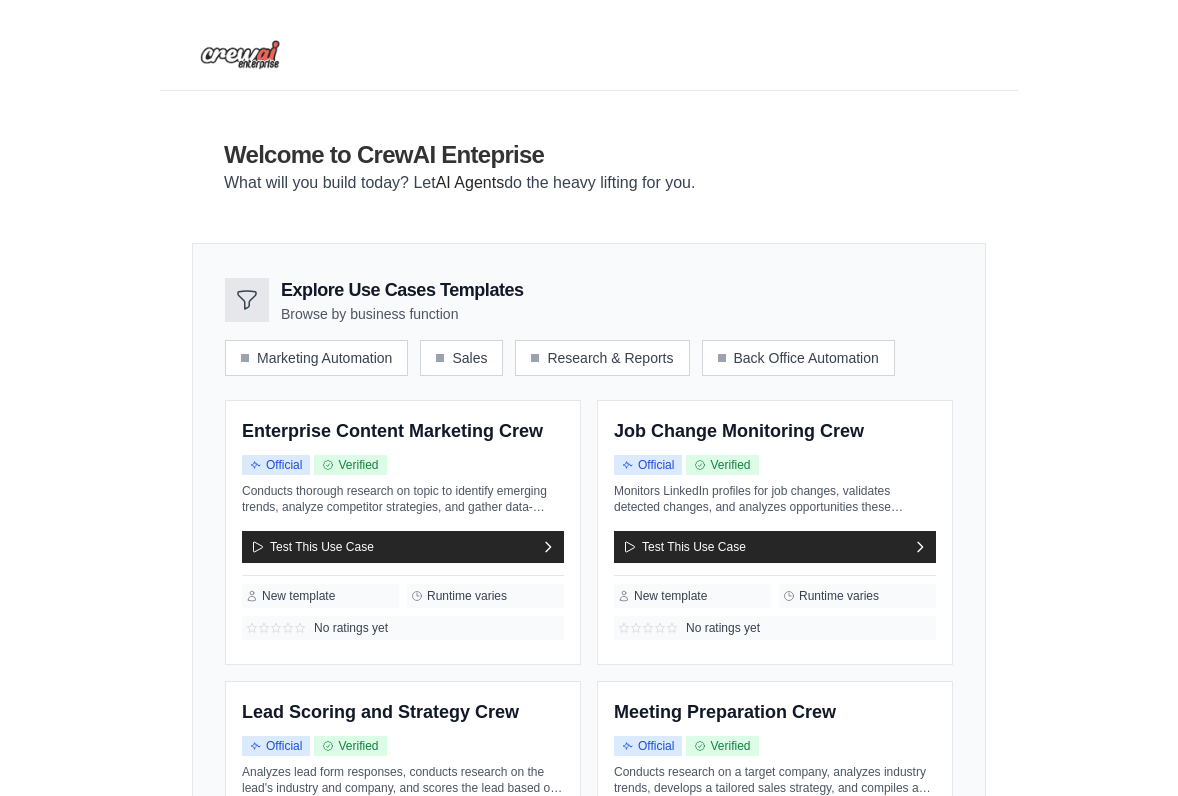 scroll, scrollTop: 0, scrollLeft: 0, axis: both 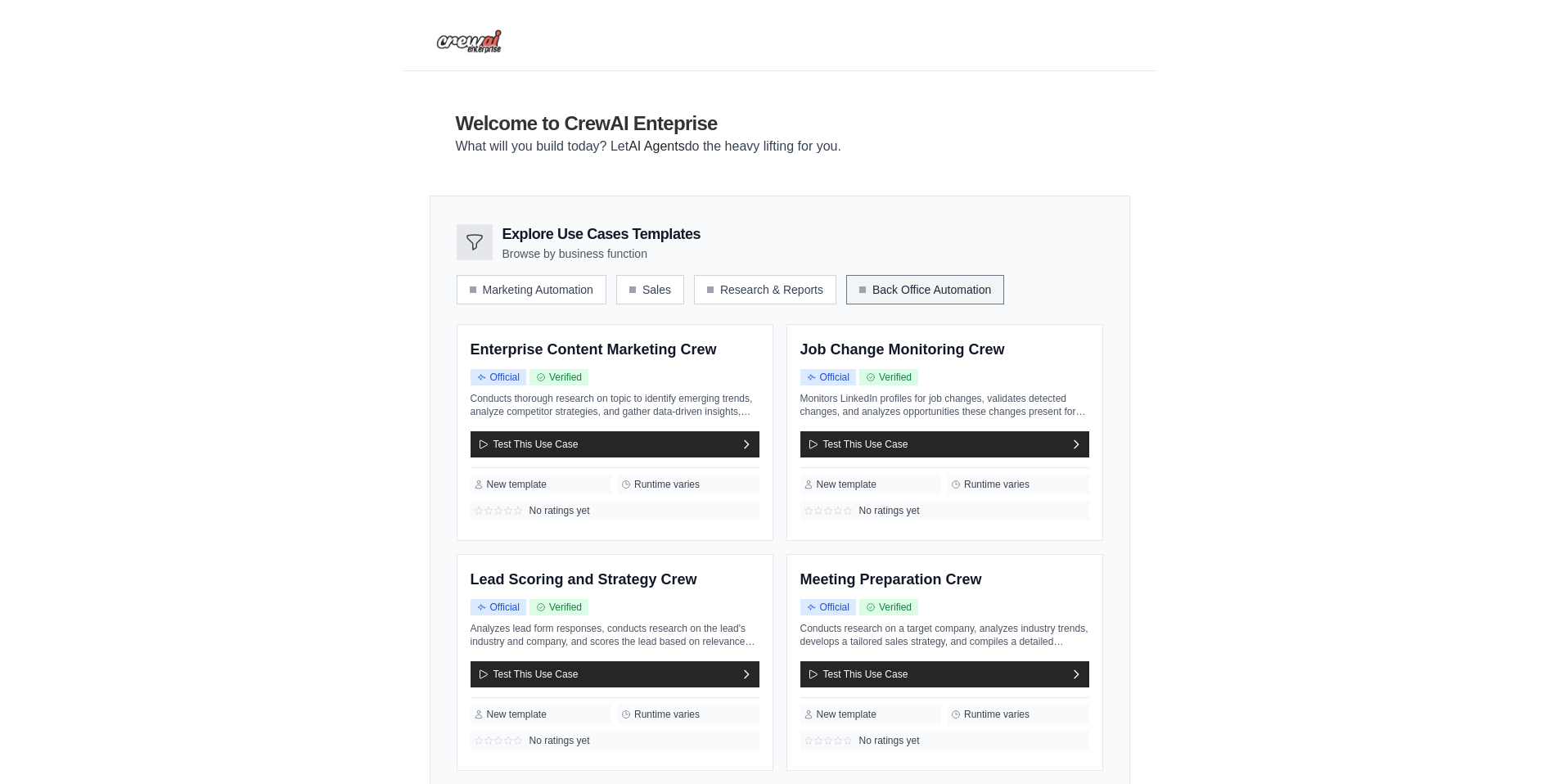 click on "Back Office Automation" at bounding box center [925, 290] 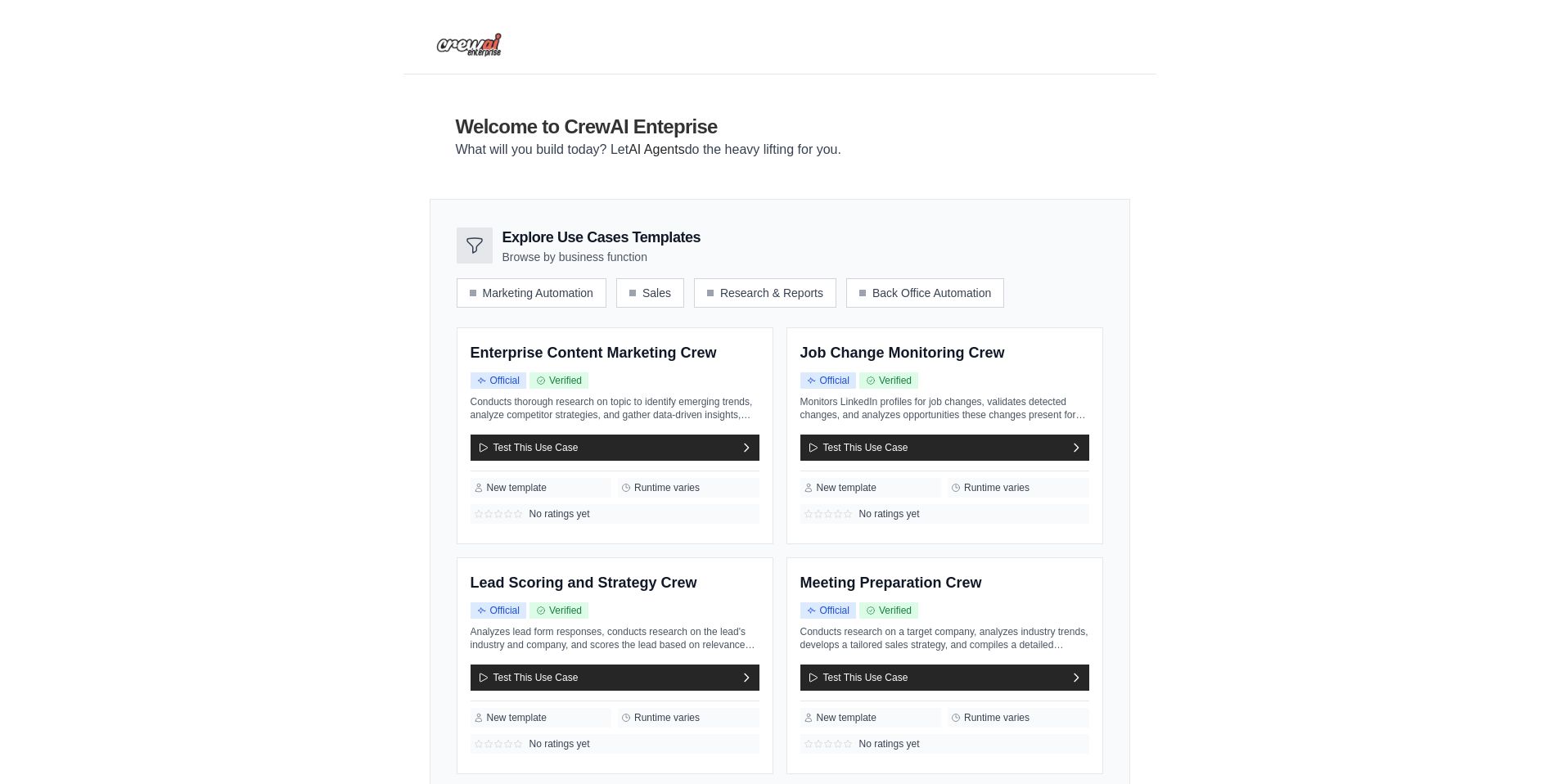 scroll, scrollTop: 3, scrollLeft: 0, axis: vertical 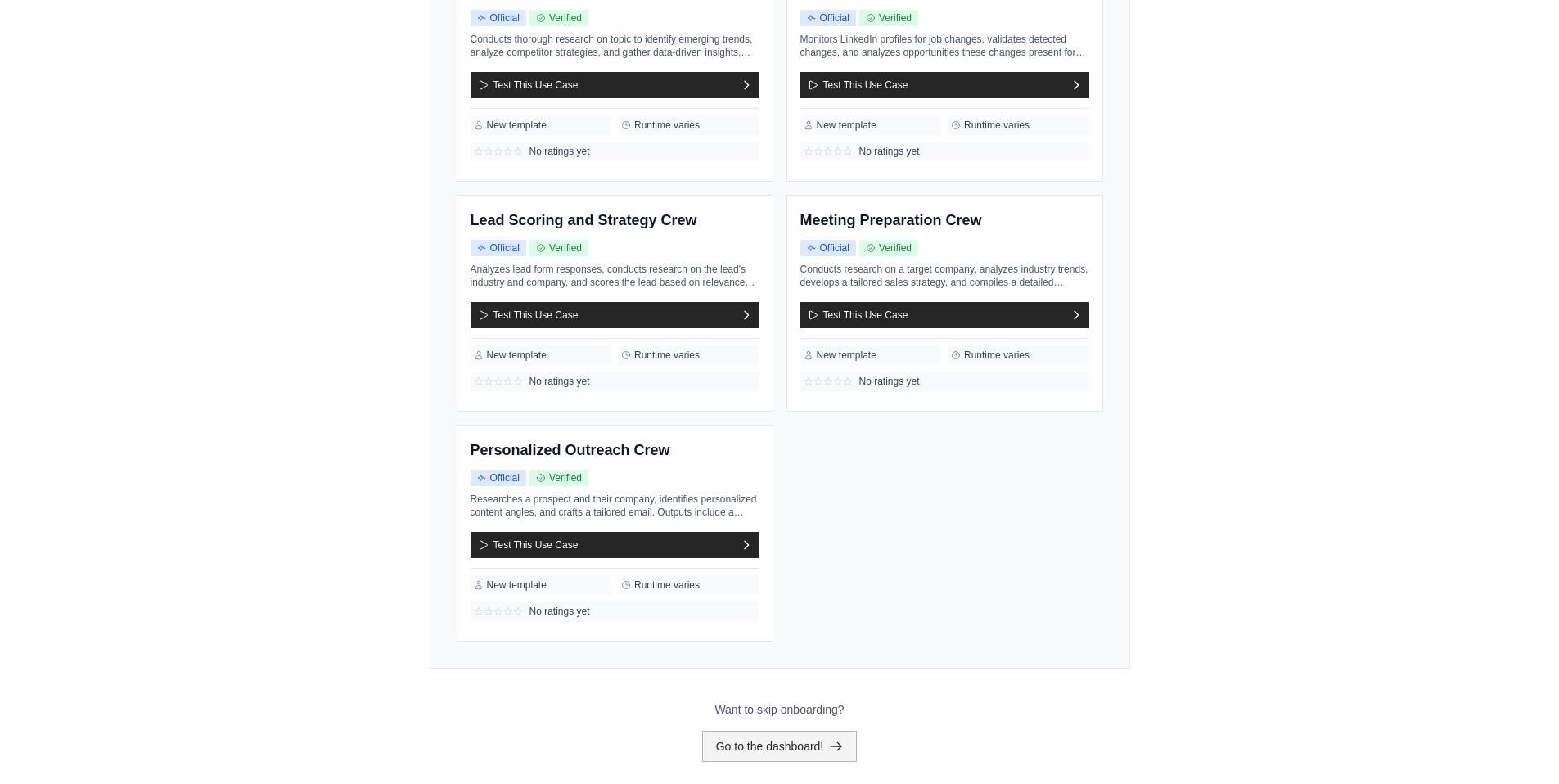 click on "Go to the dashboard!" at bounding box center (780, 746) 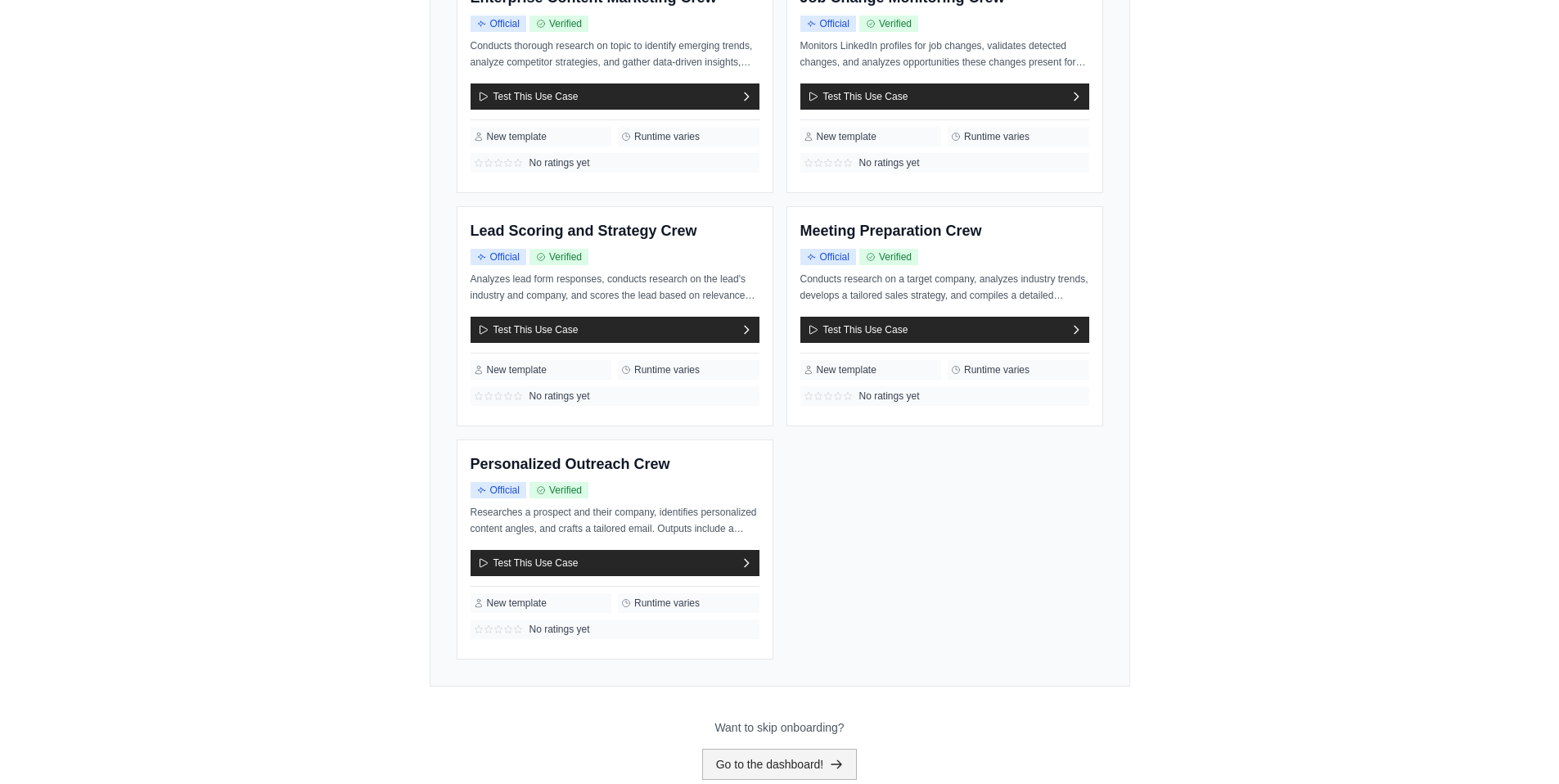 scroll, scrollTop: 0, scrollLeft: 0, axis: both 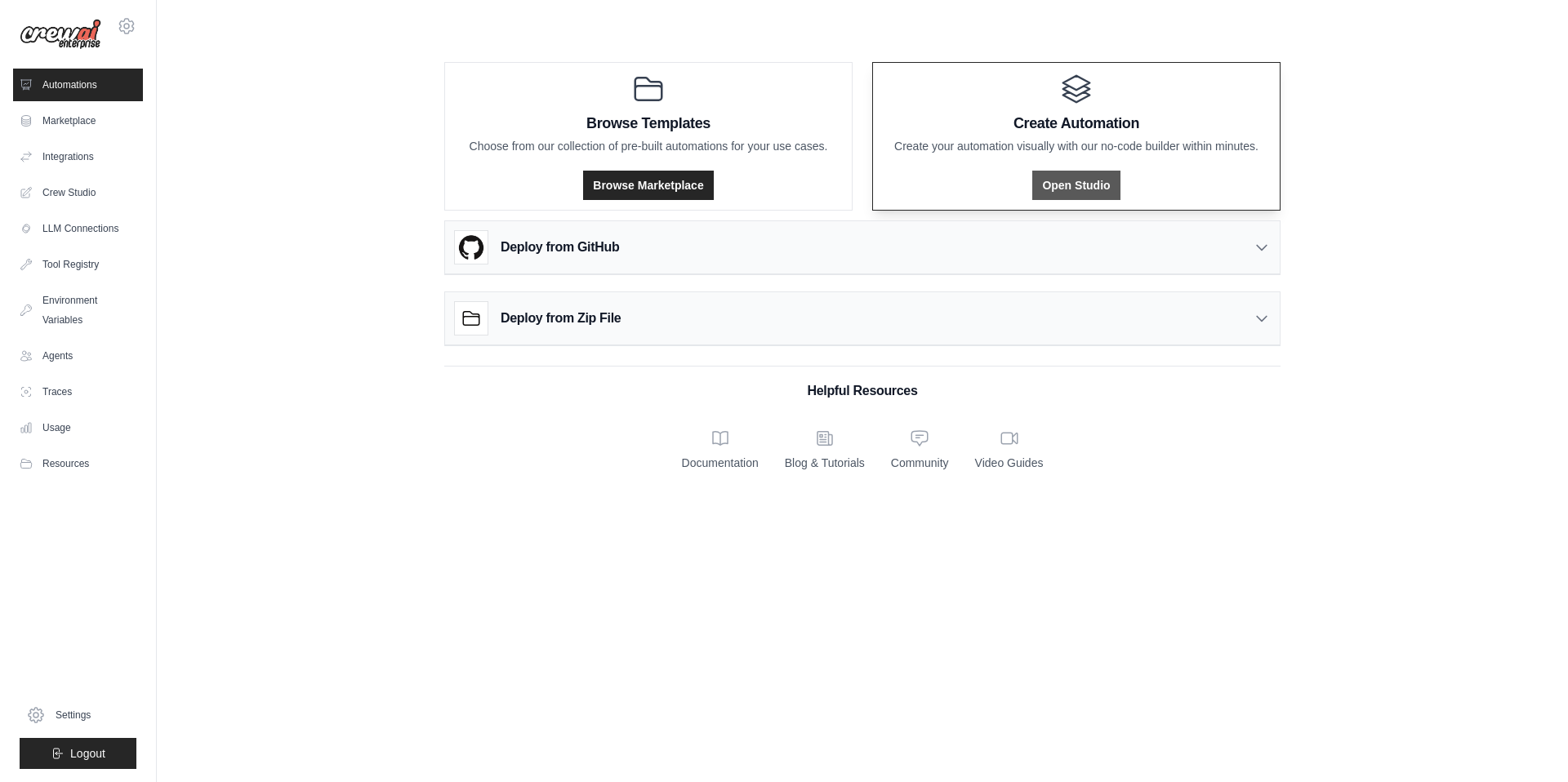 click on "Open Studio" at bounding box center (1076, 185) 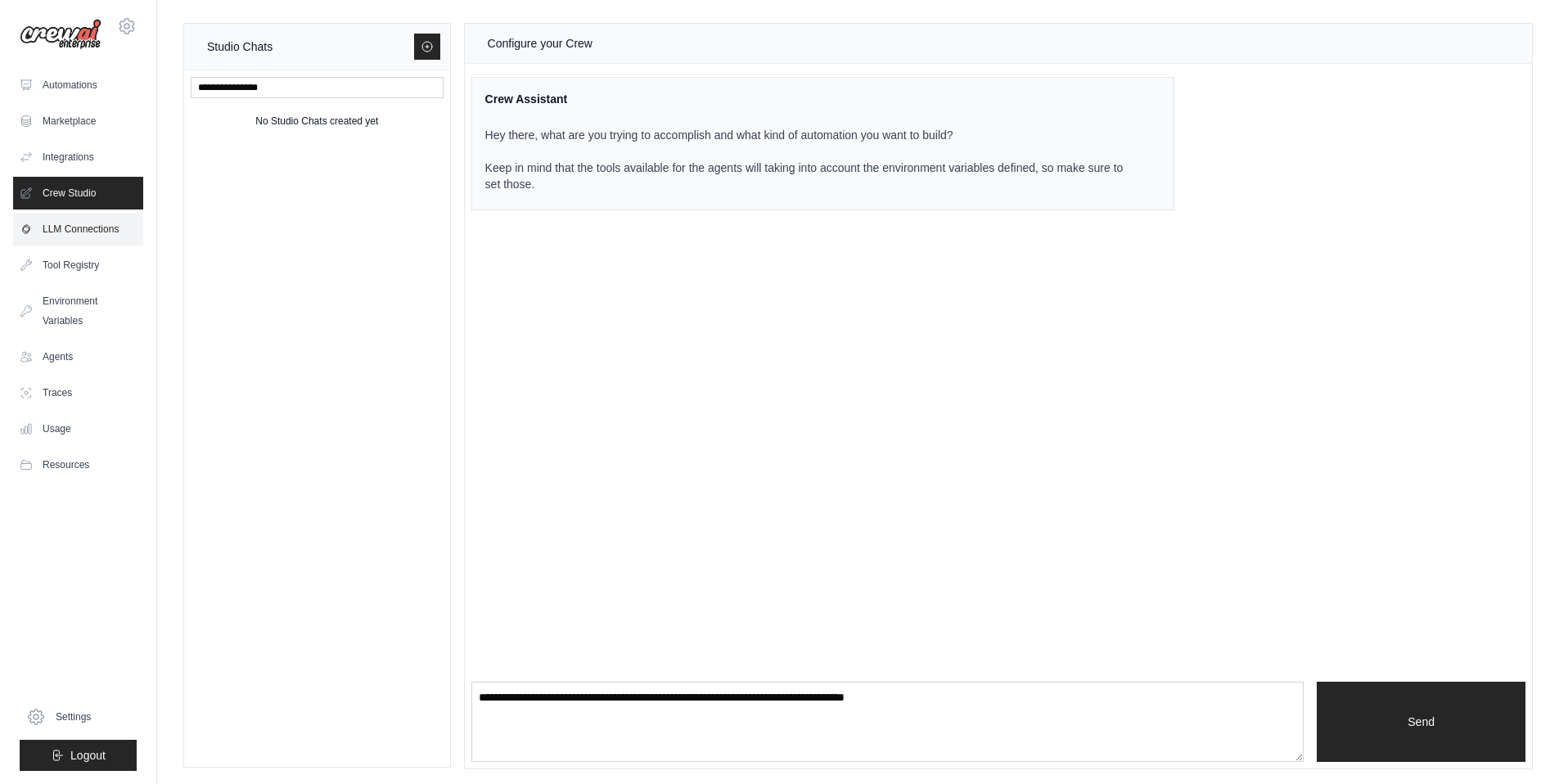 click on "LLM Connections" at bounding box center (78, 229) 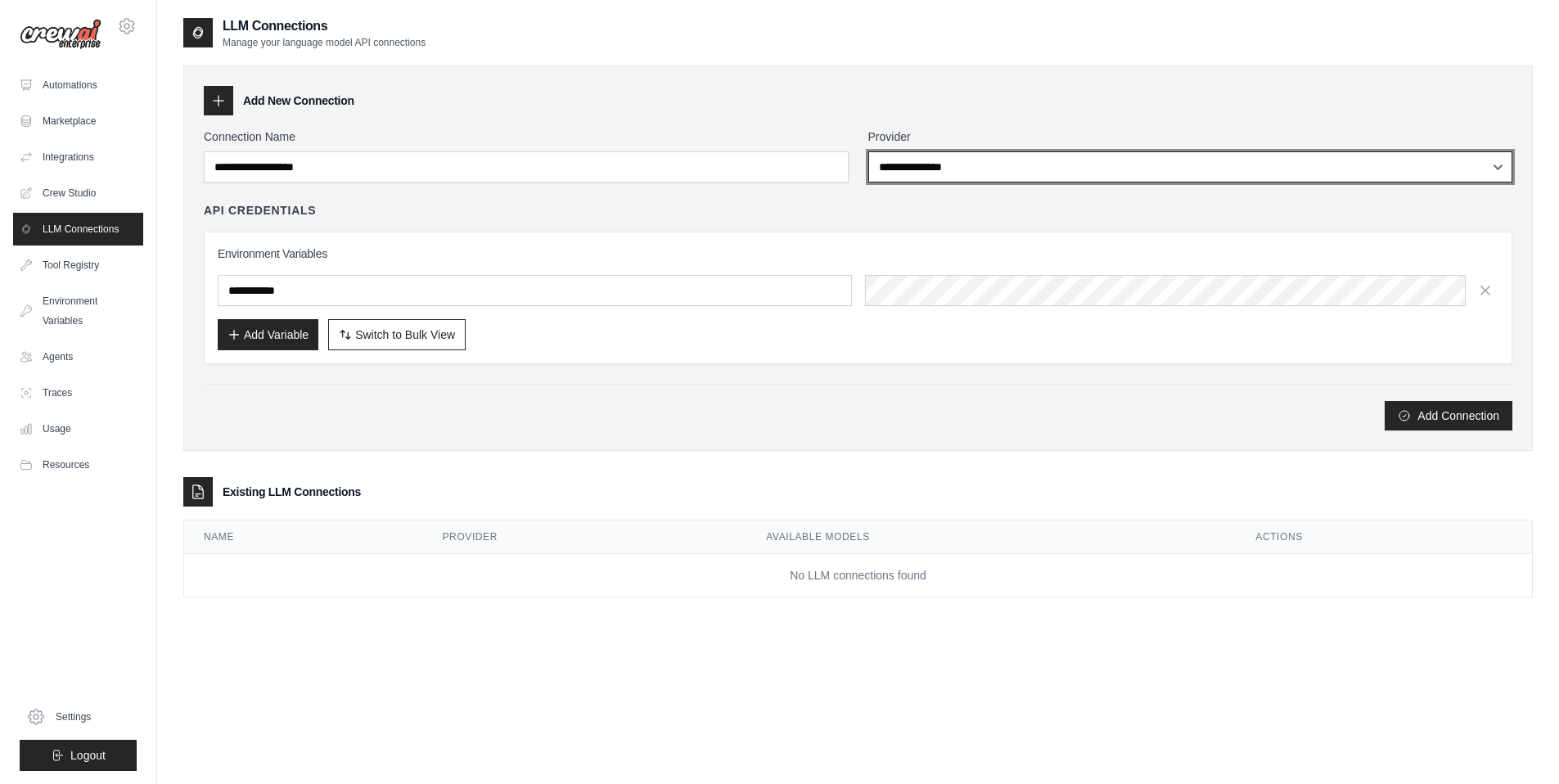 click on "**********" at bounding box center (1191, 167) 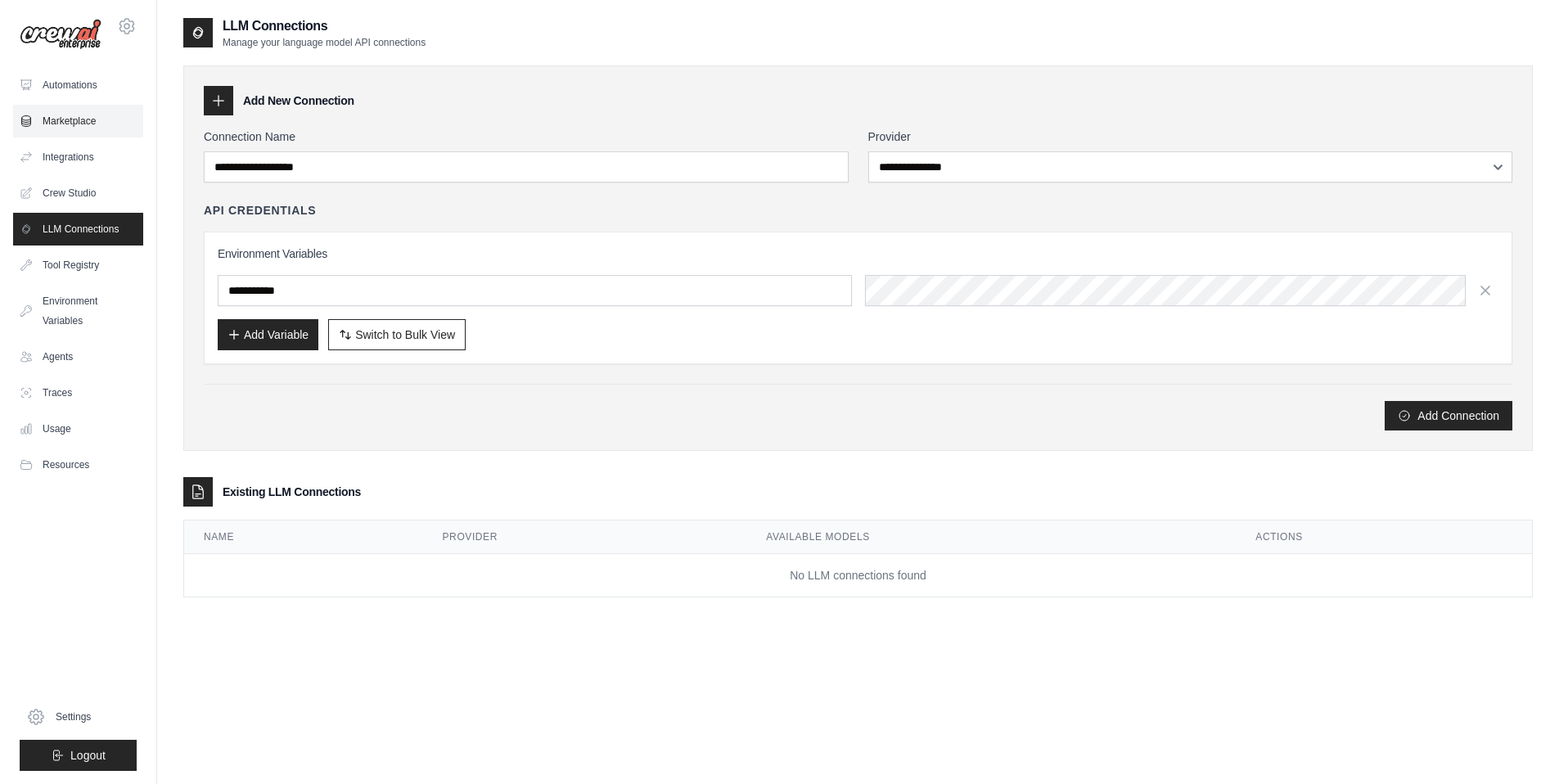 click on "Marketplace" at bounding box center (78, 121) 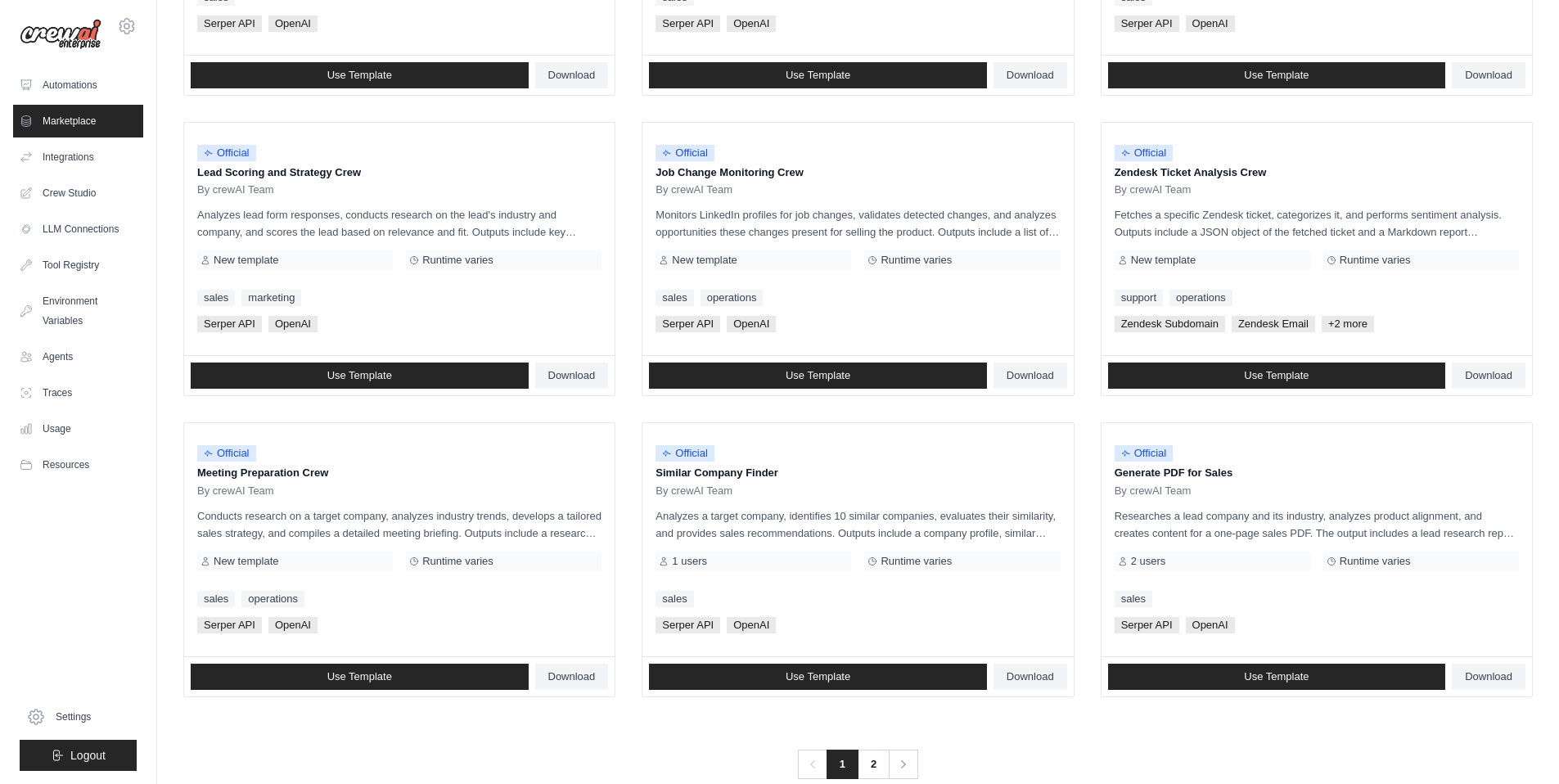 scroll, scrollTop: 732, scrollLeft: 0, axis: vertical 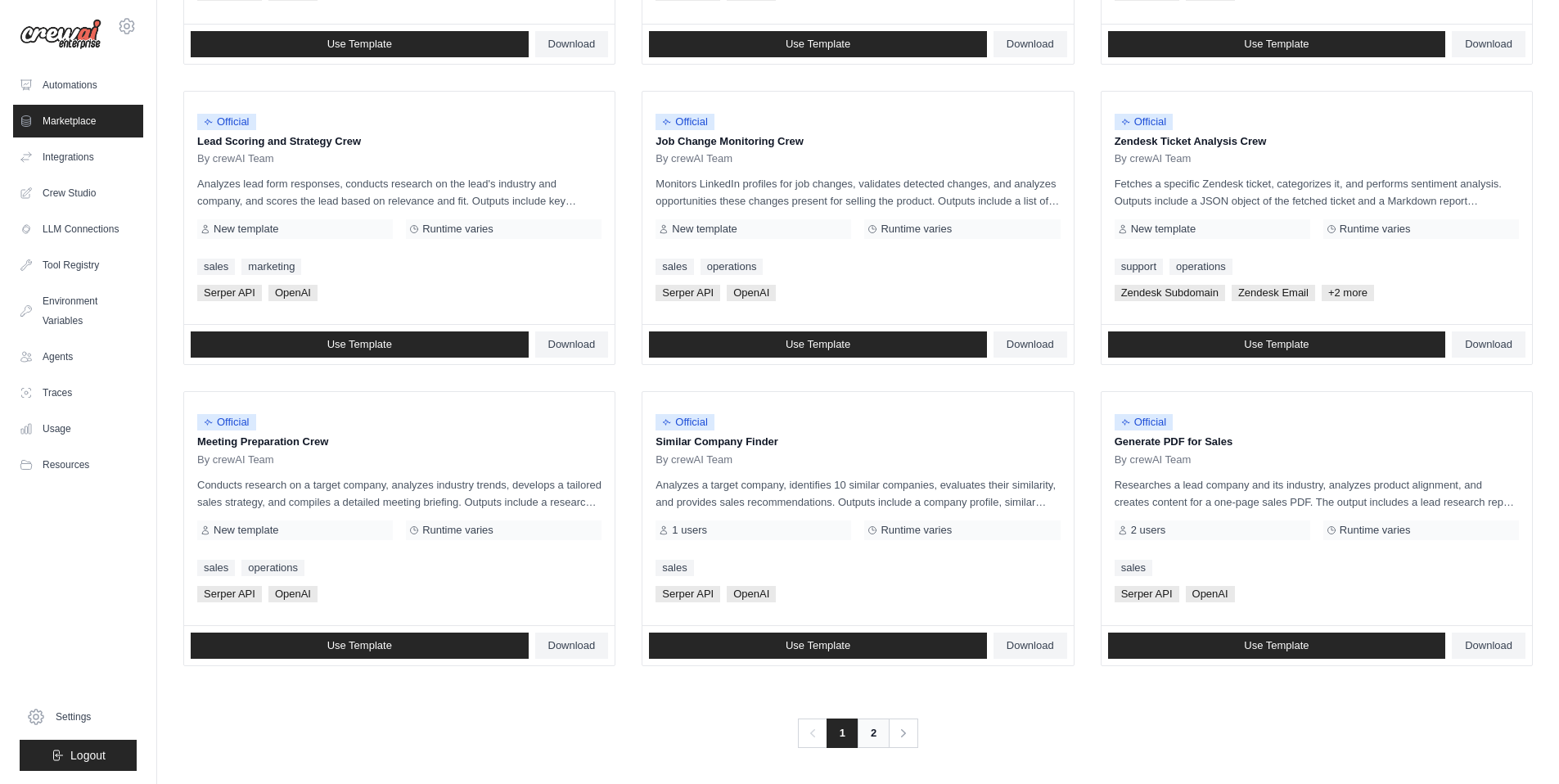 click on "2" at bounding box center [873, 733] 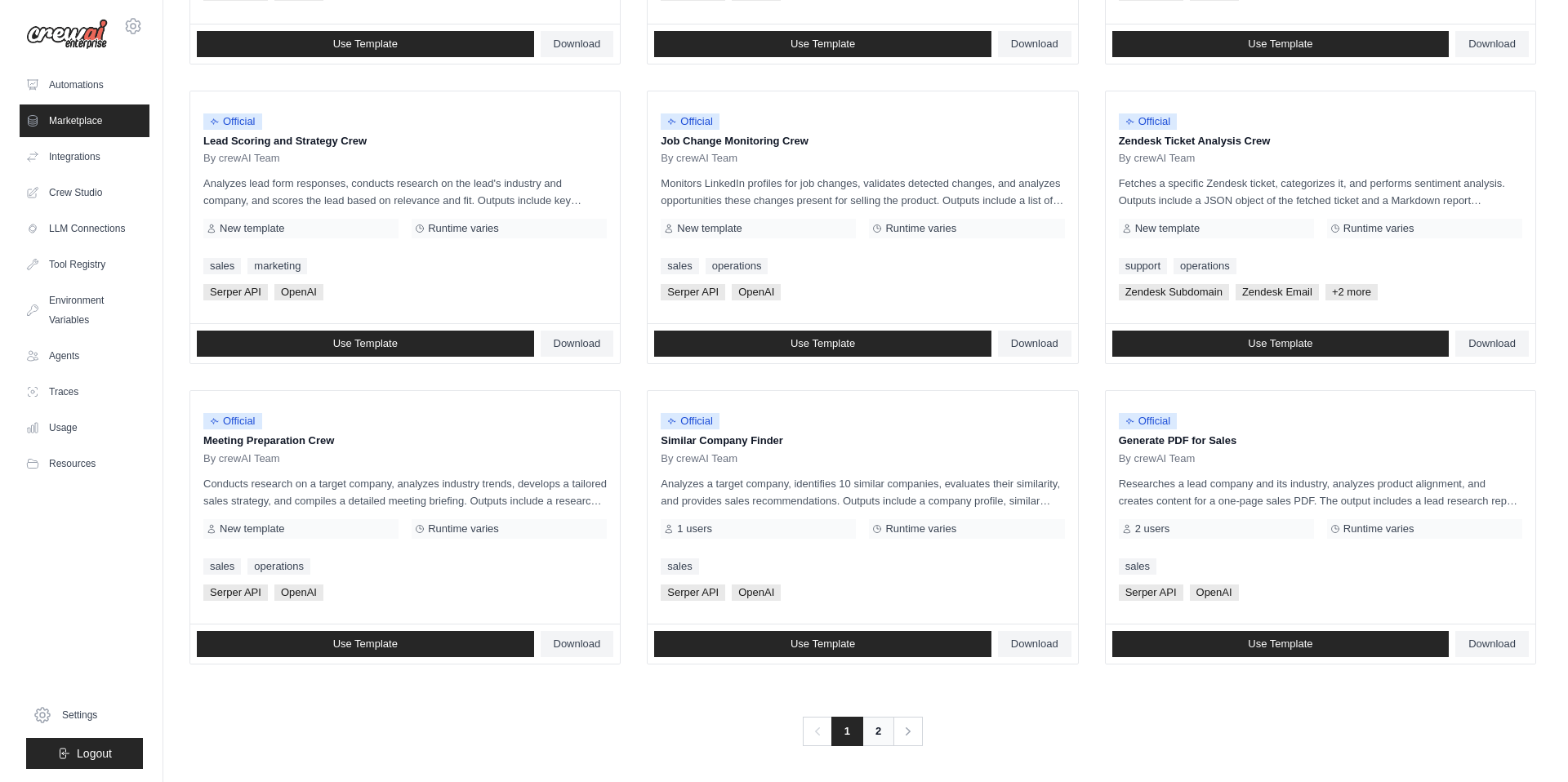 scroll, scrollTop: 0, scrollLeft: 0, axis: both 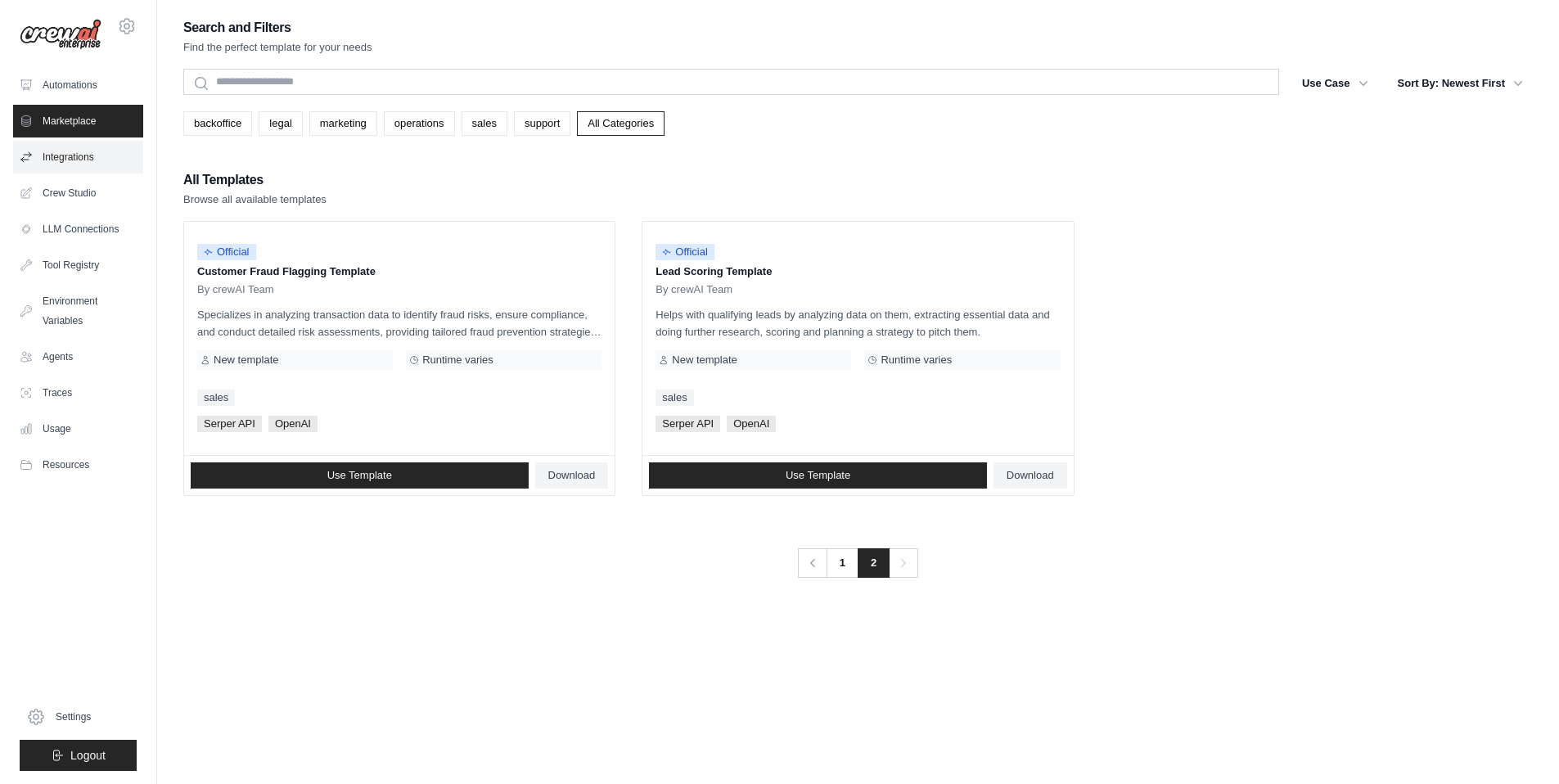 click on "Integrations" at bounding box center (78, 157) 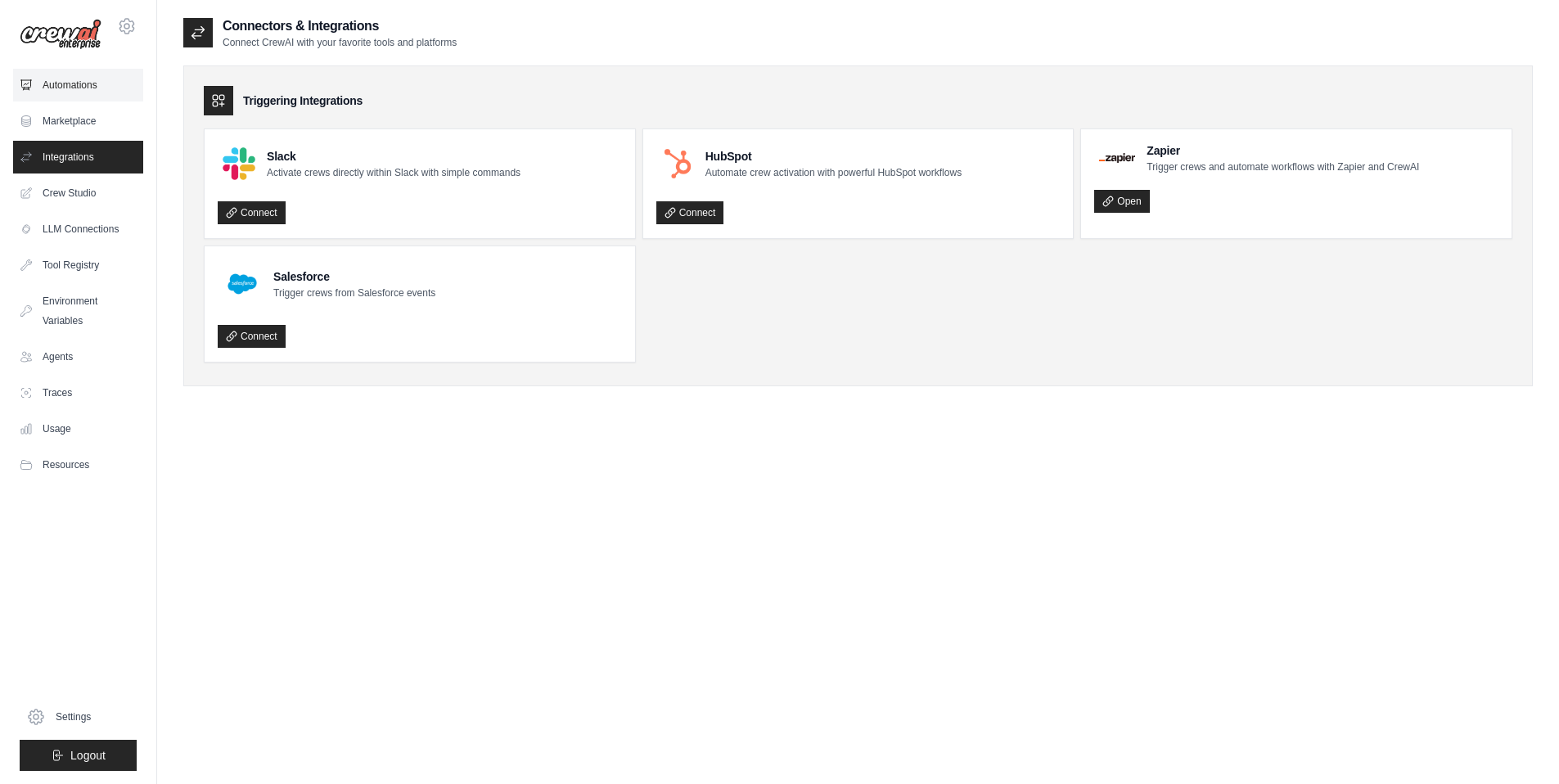 click on "Automations" at bounding box center (78, 85) 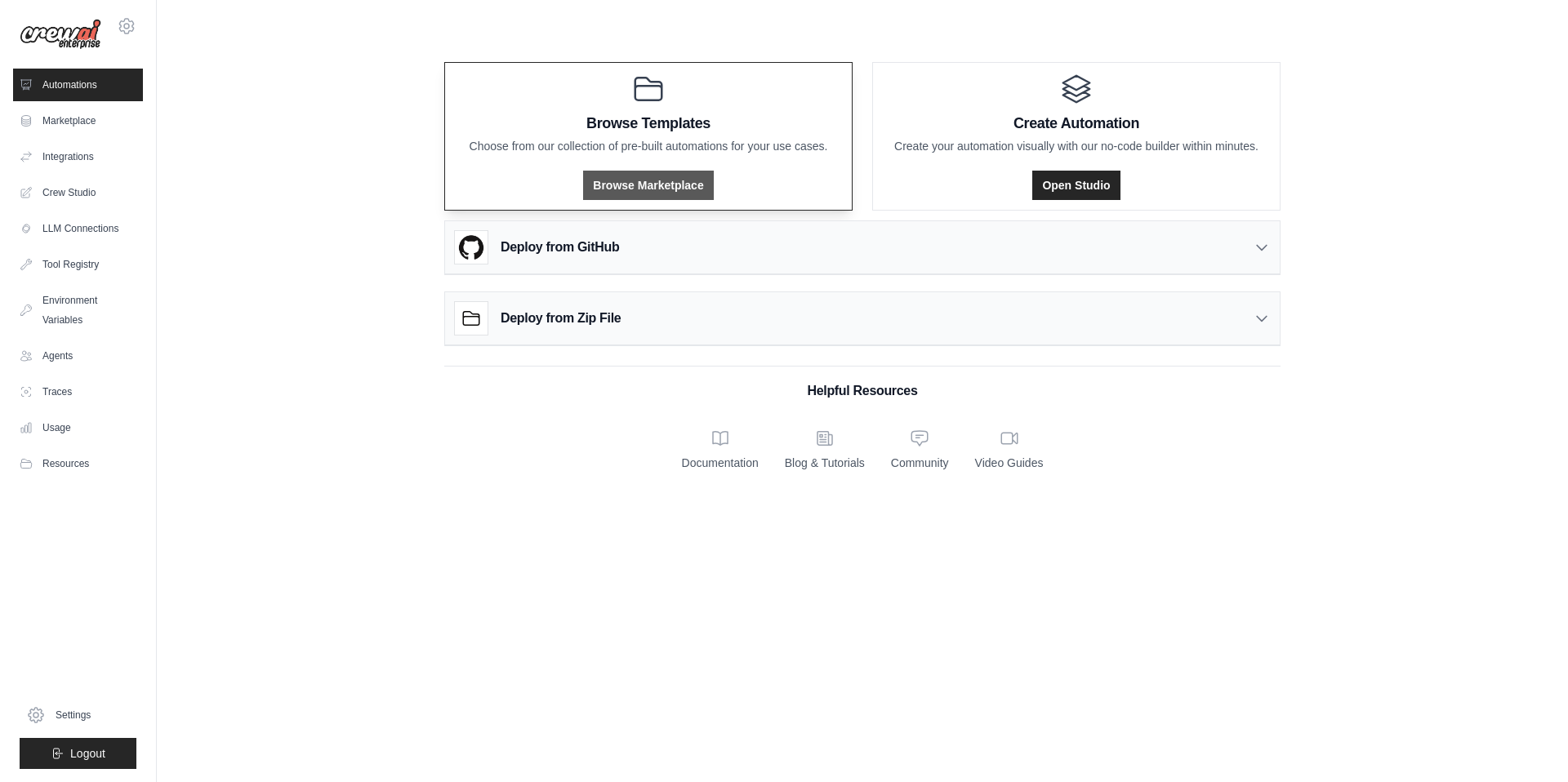 click on "Browse Marketplace" at bounding box center (648, 185) 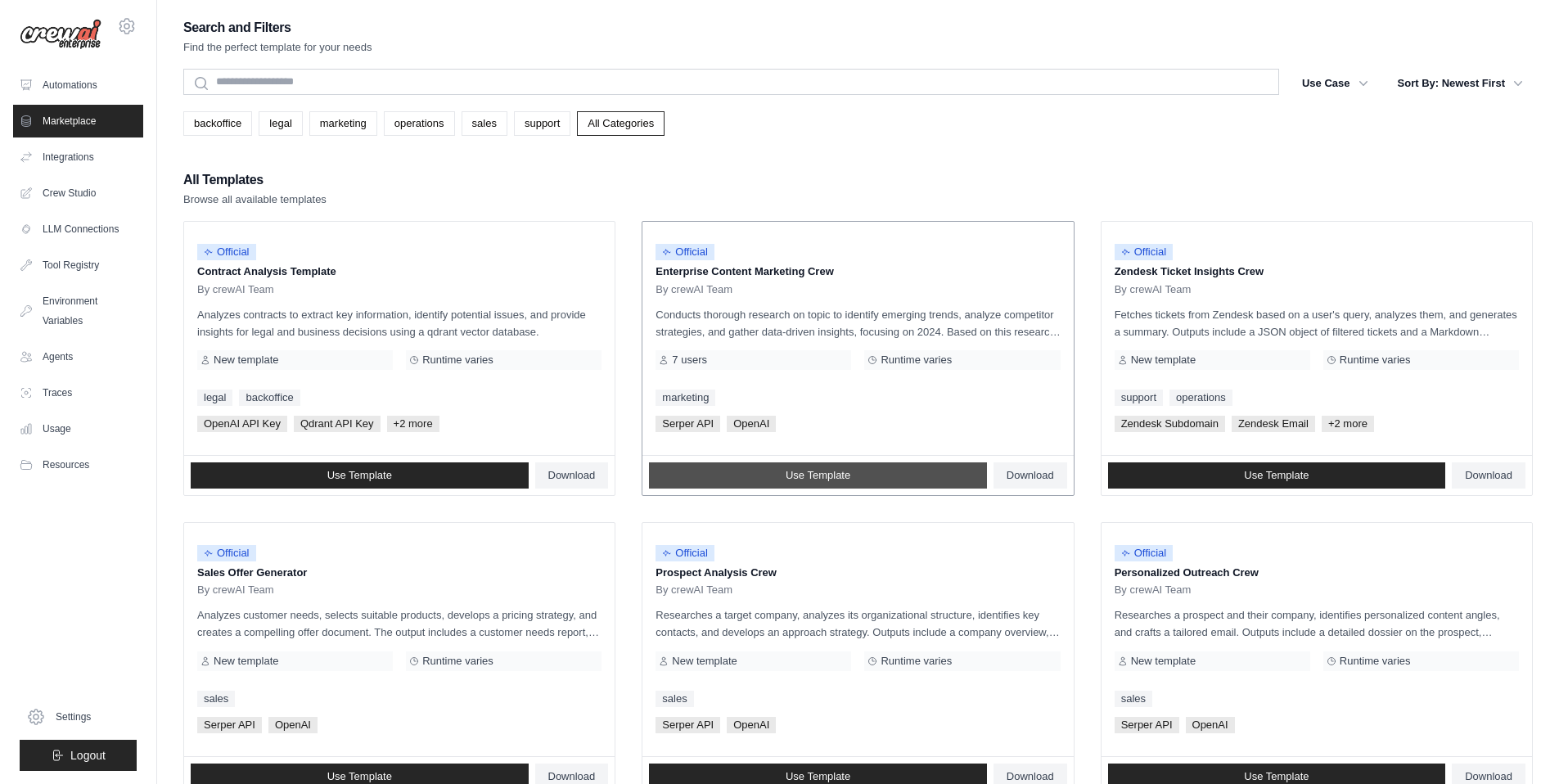 click on "Use Template" at bounding box center (818, 475) 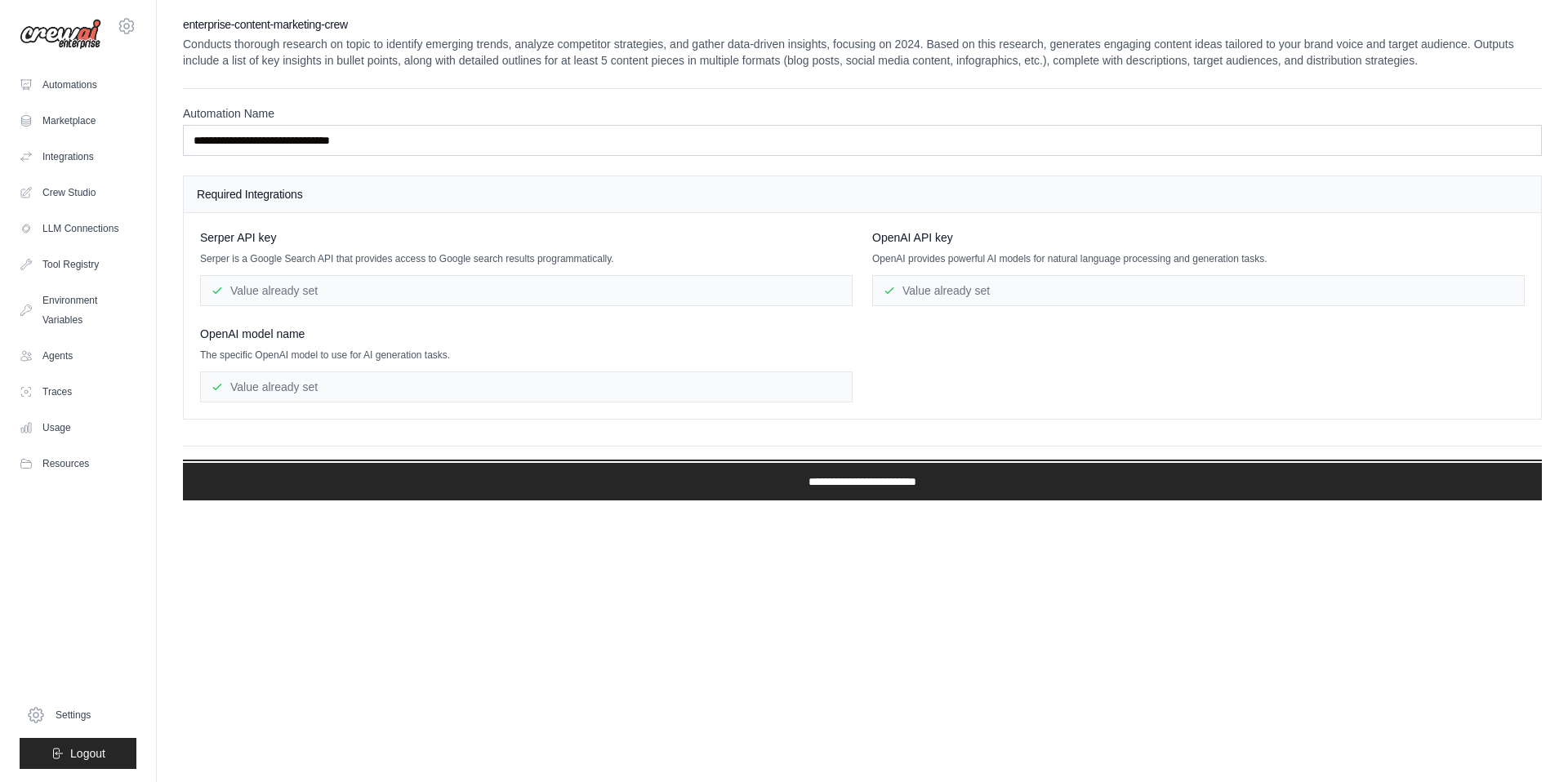 click on "**********" at bounding box center (862, 482) 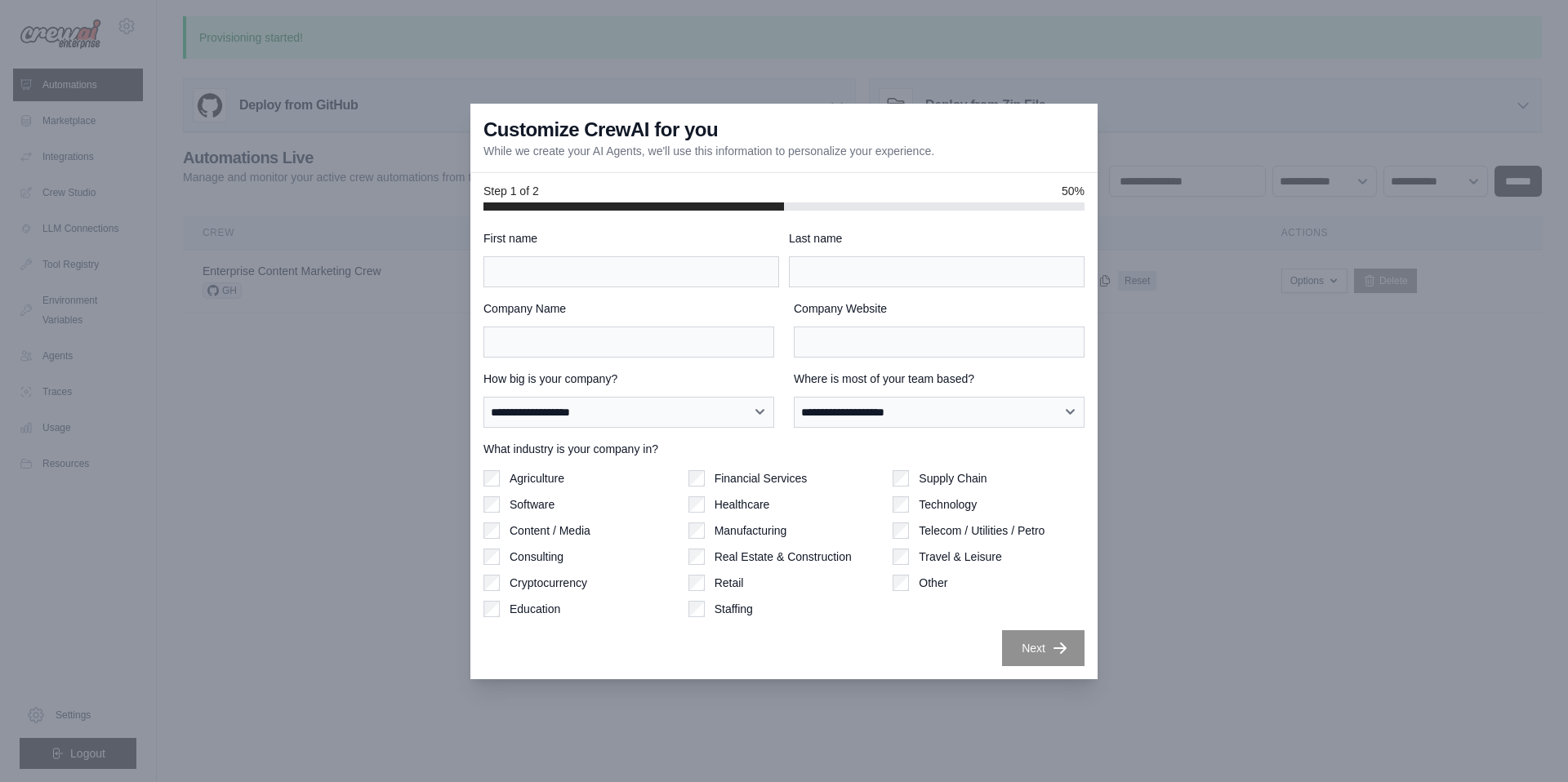 click at bounding box center (784, 391) 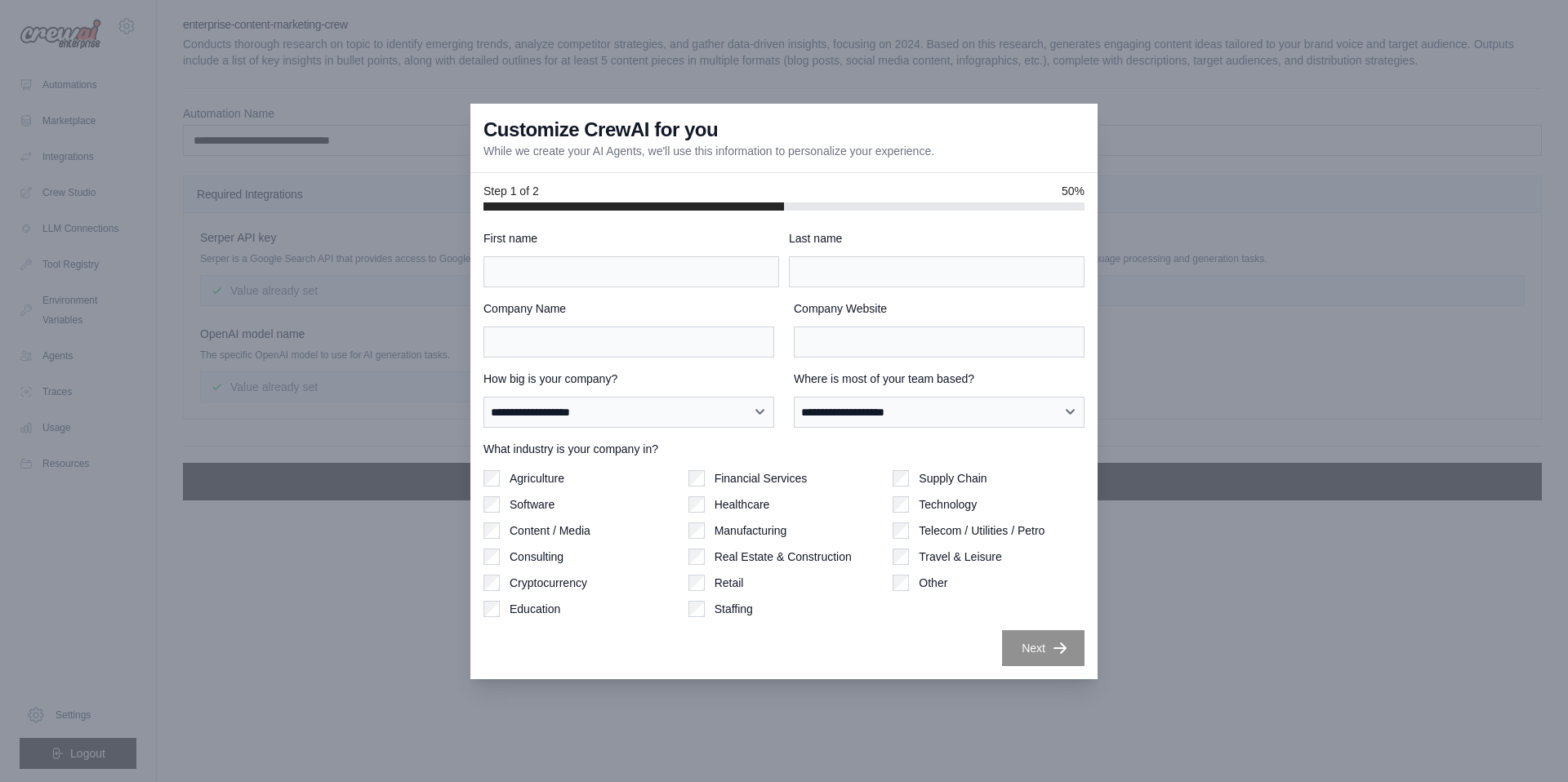 scroll, scrollTop: 0, scrollLeft: 0, axis: both 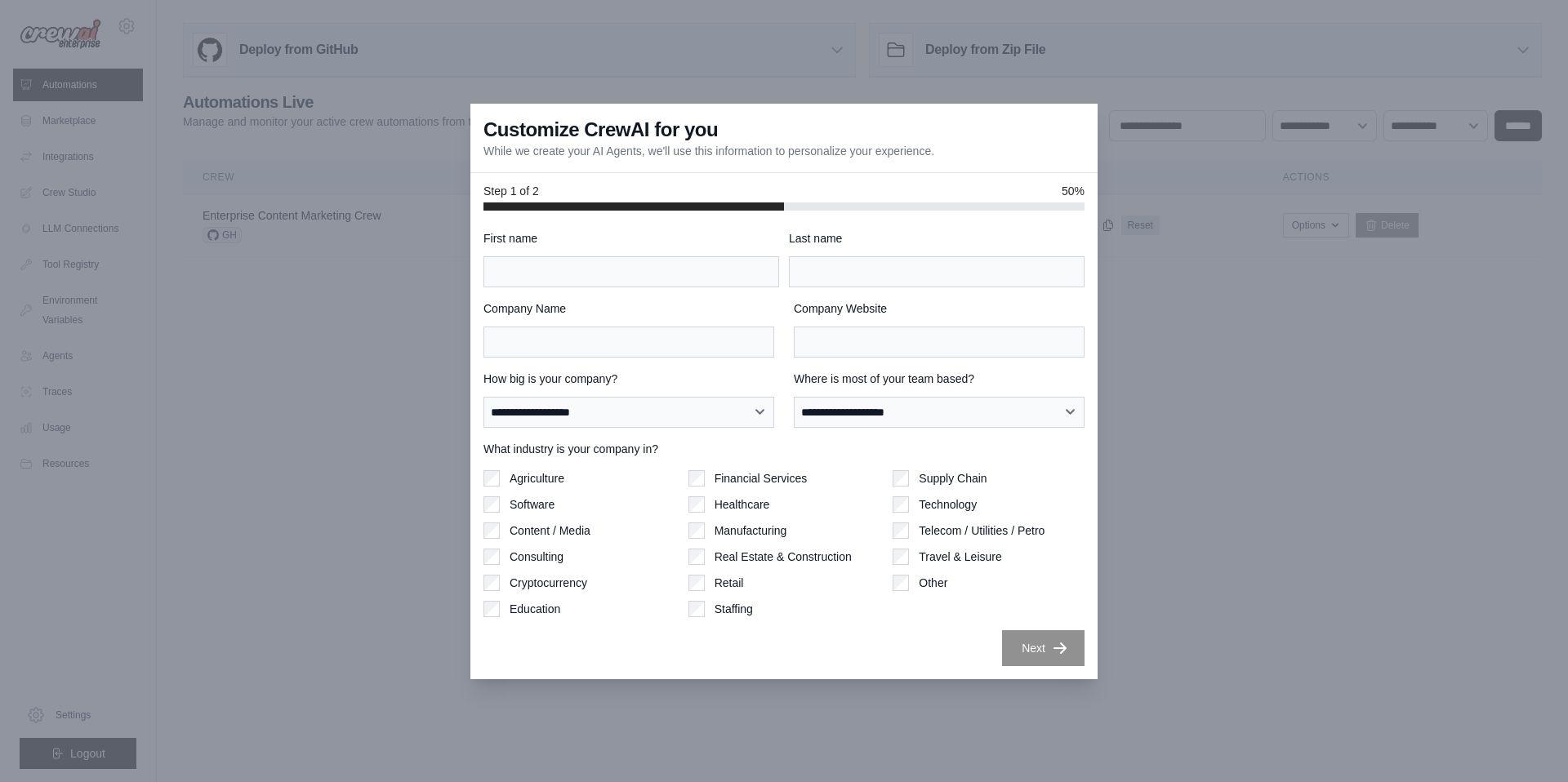 click at bounding box center (784, 391) 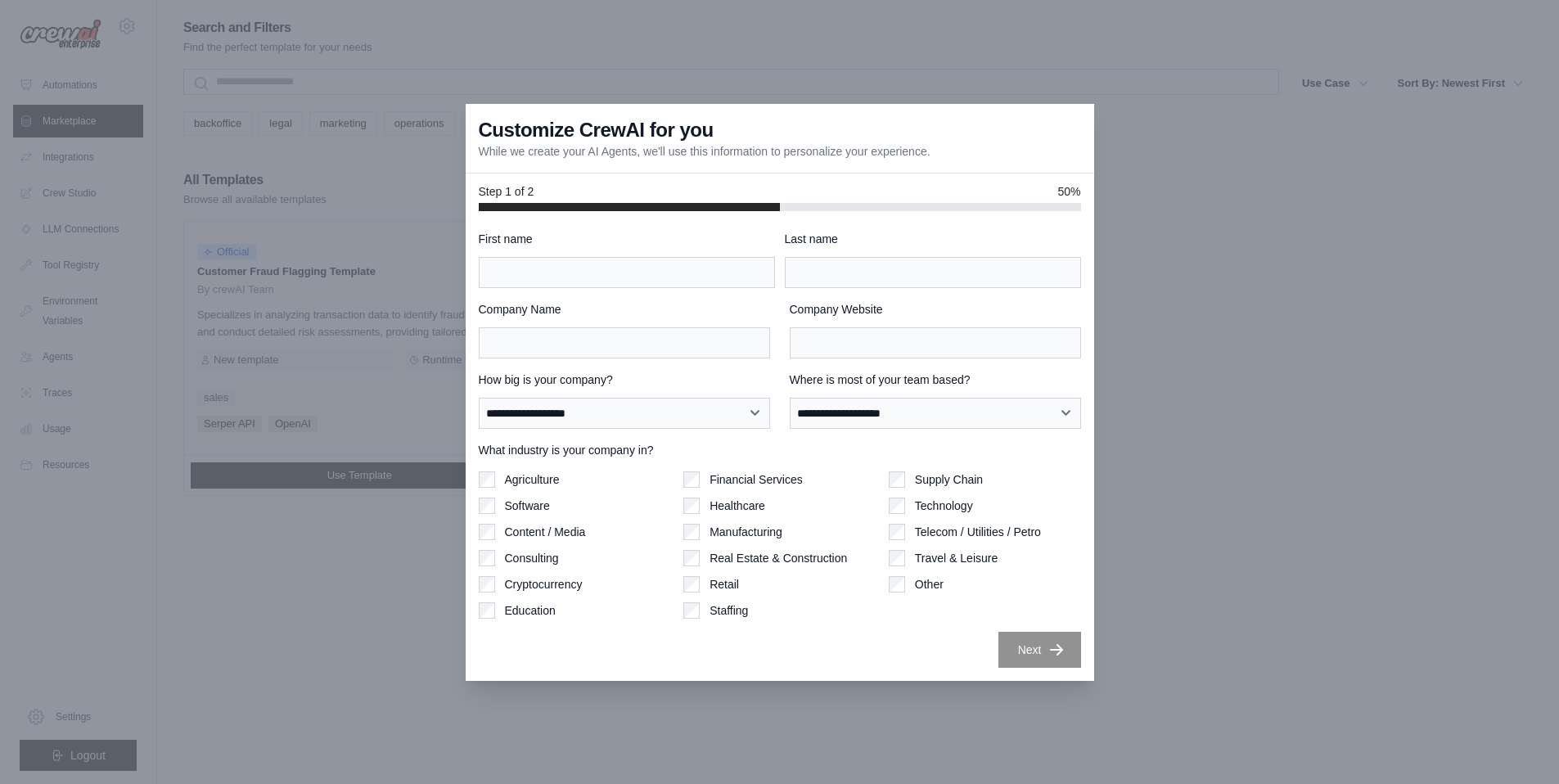 scroll, scrollTop: 0, scrollLeft: 0, axis: both 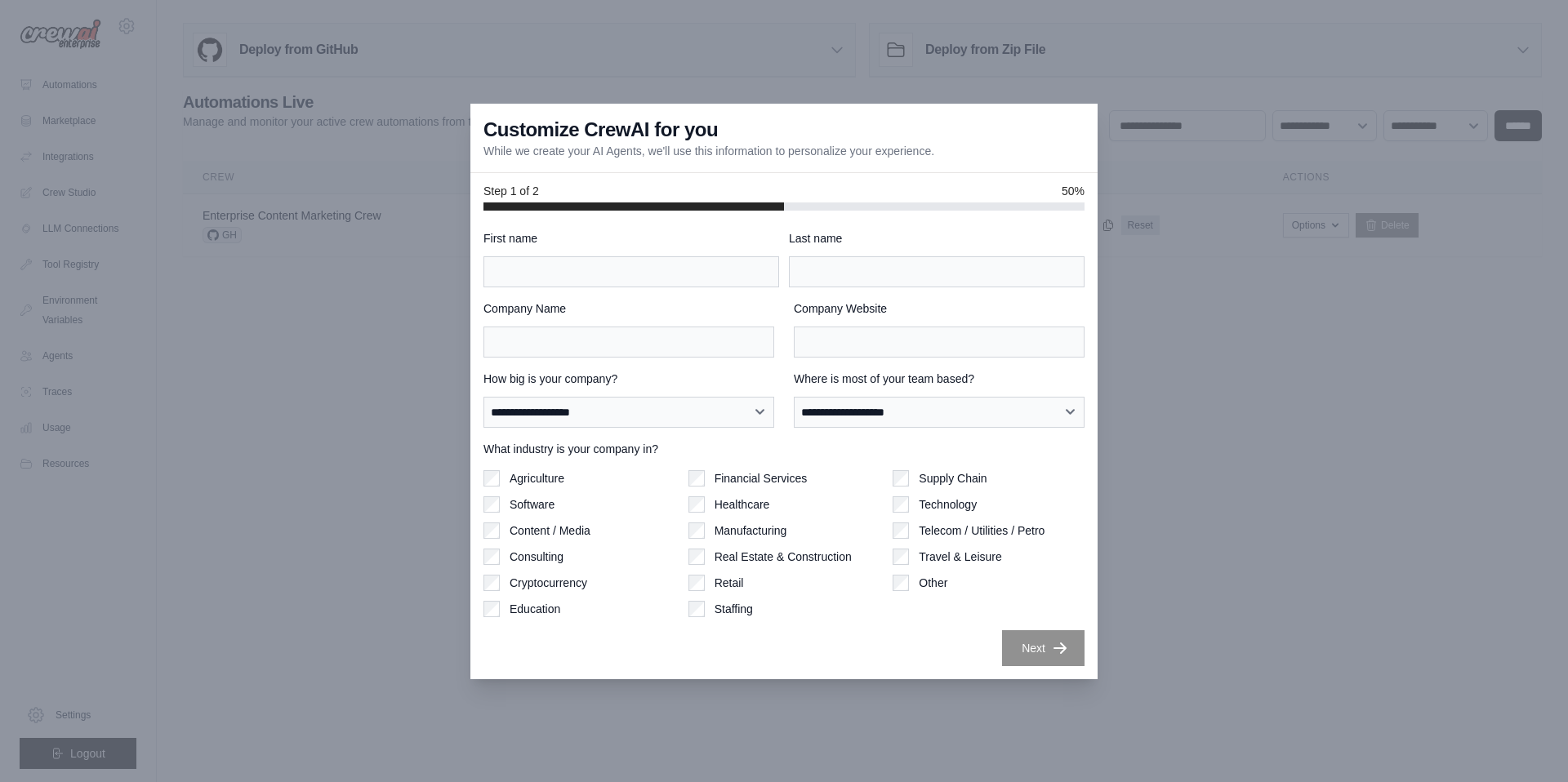 click on "Supply Chain
Technology
Telecom / Utilities / Petro
Travel & Leisure
Other" at bounding box center (988, 544) 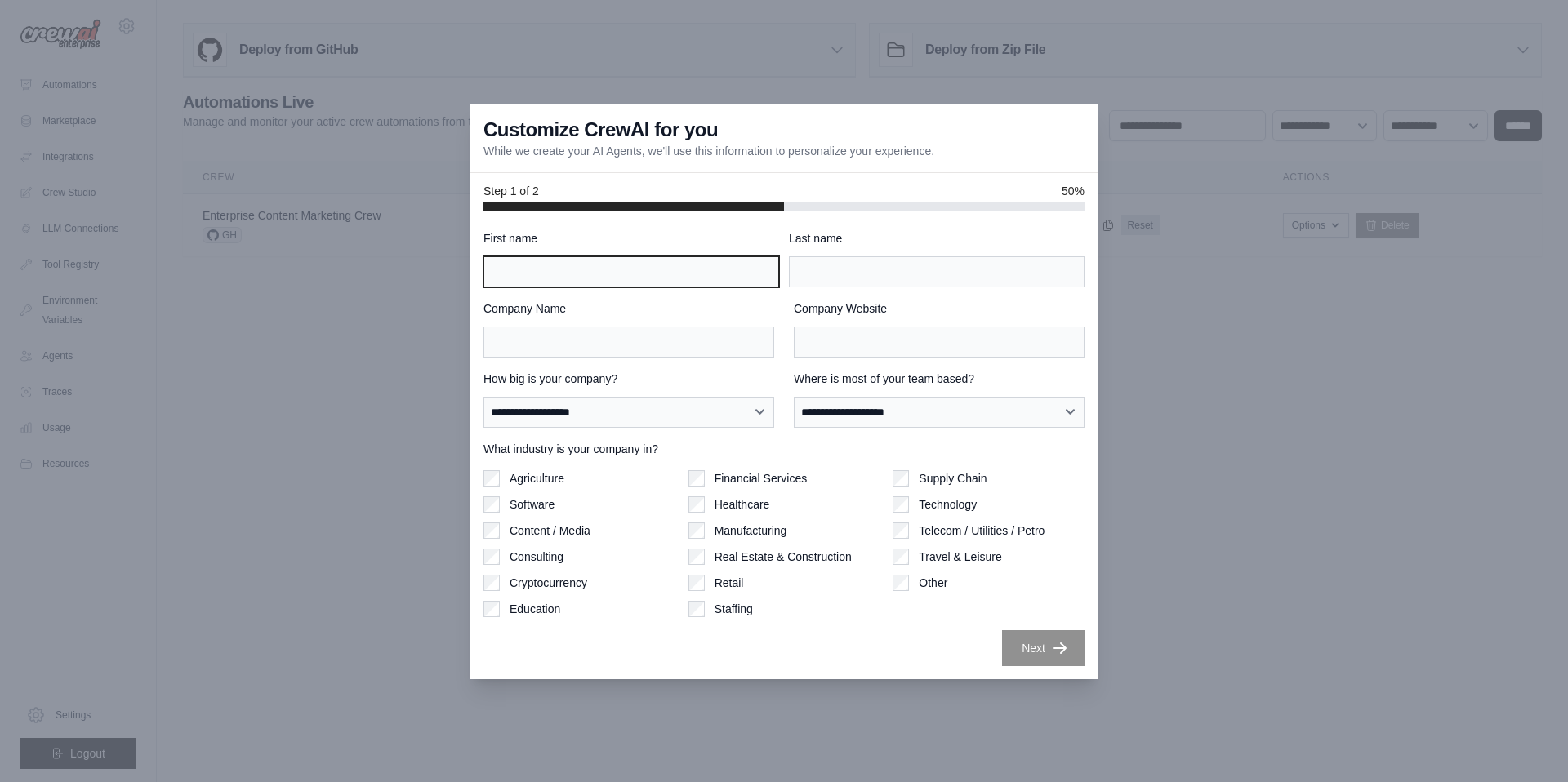 click on "First name" at bounding box center [631, 272] 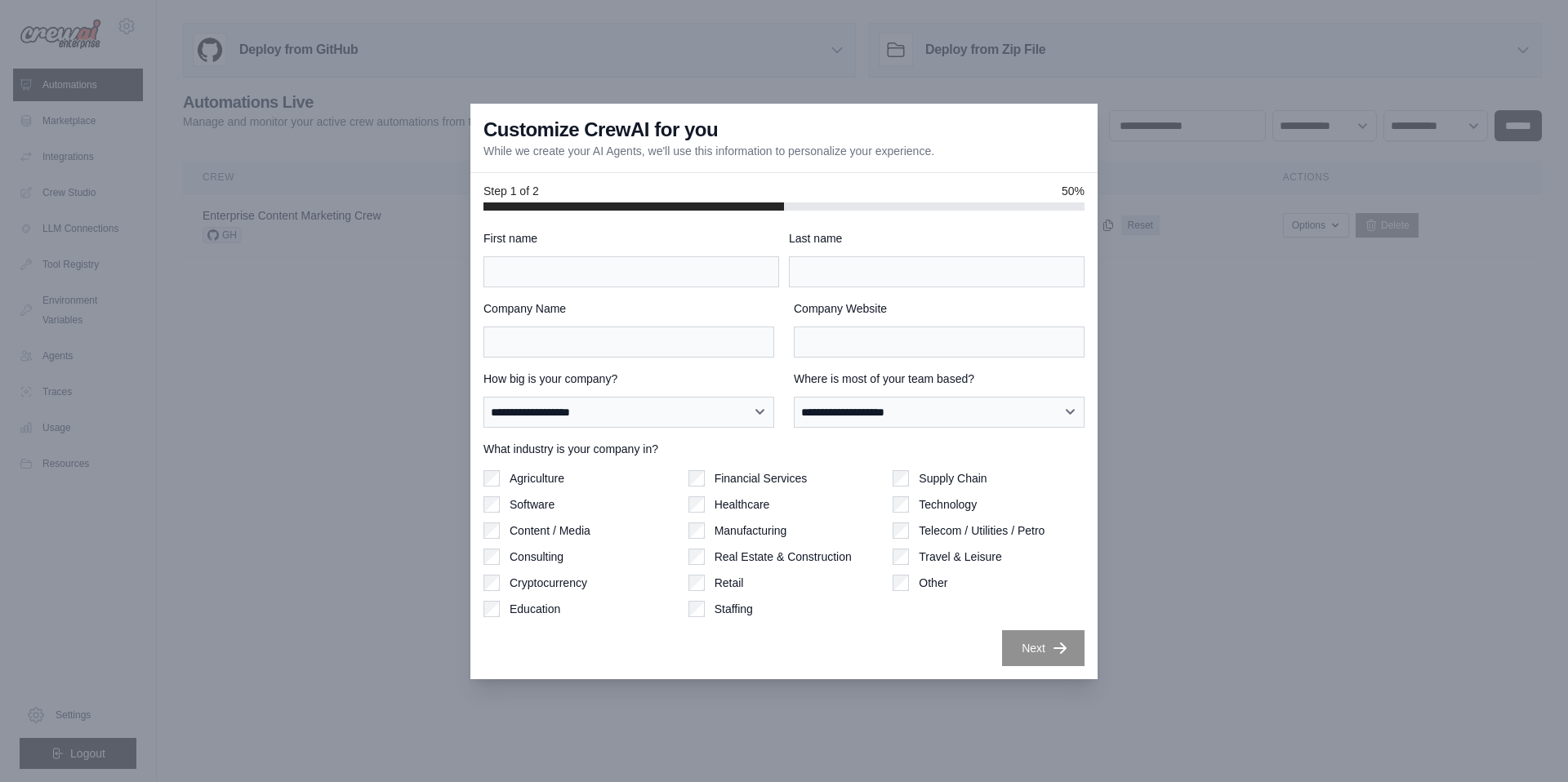scroll, scrollTop: 0, scrollLeft: 0, axis: both 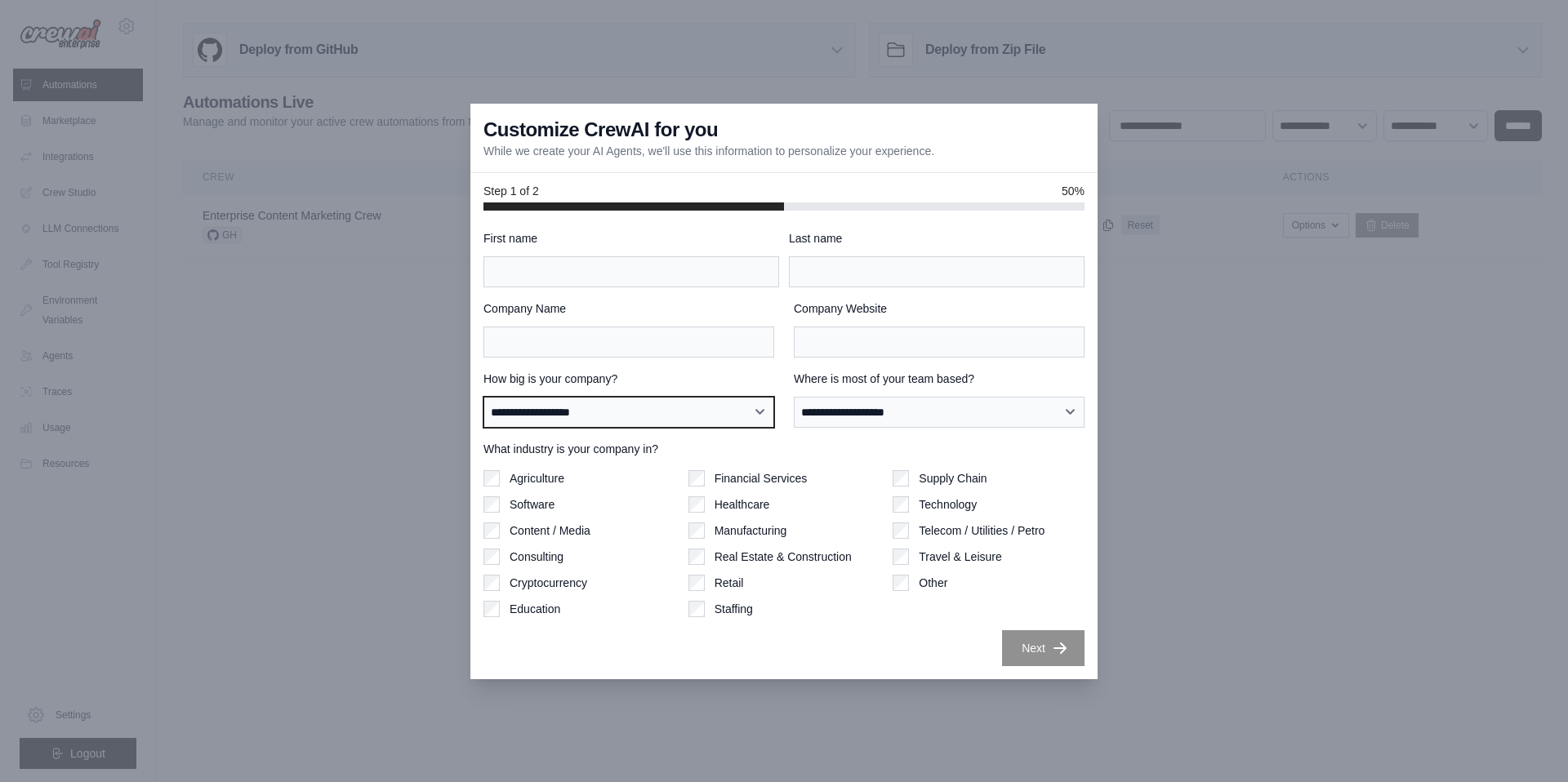 click on "**********" at bounding box center (629, 412) 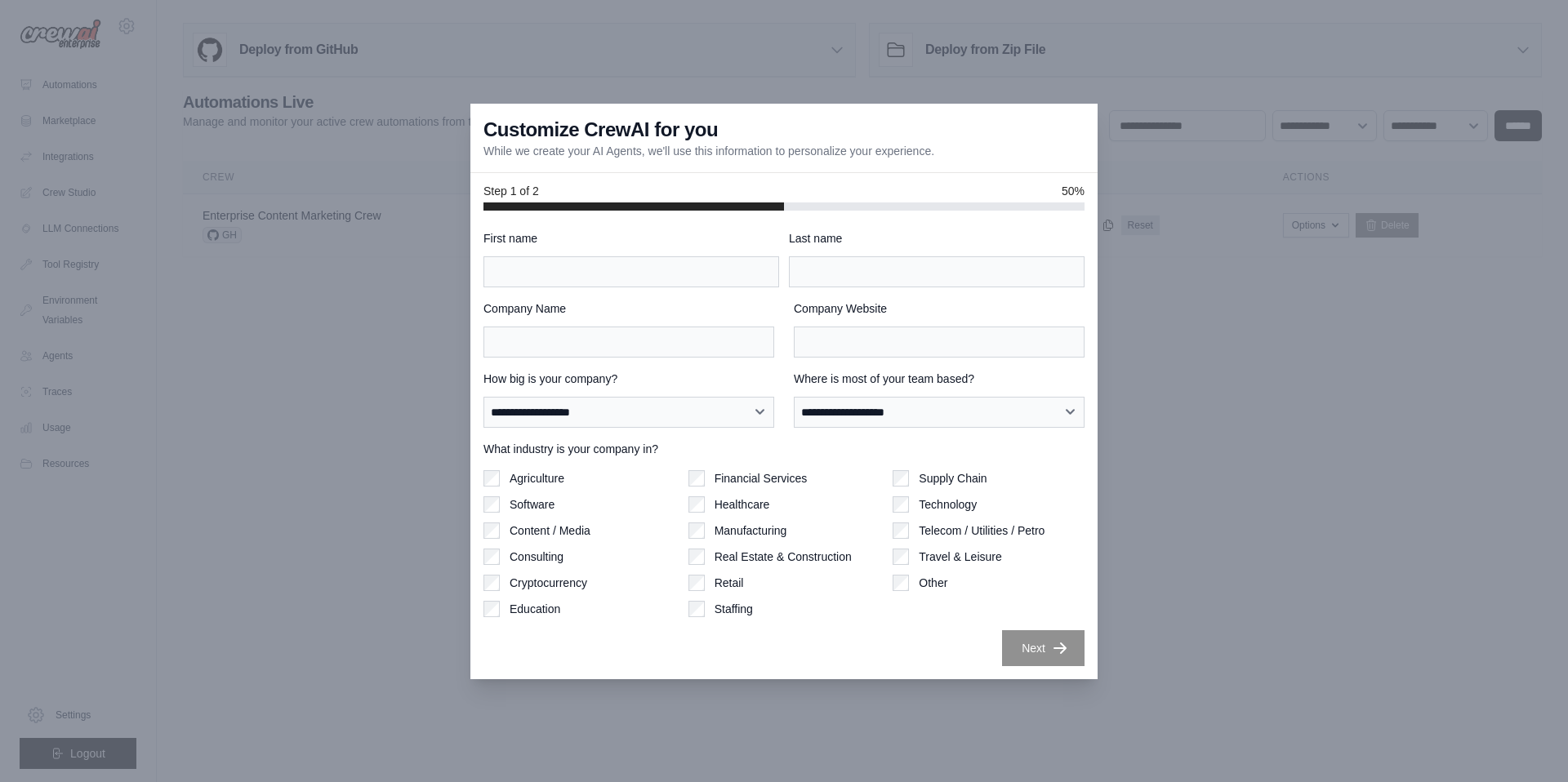 scroll, scrollTop: 0, scrollLeft: 0, axis: both 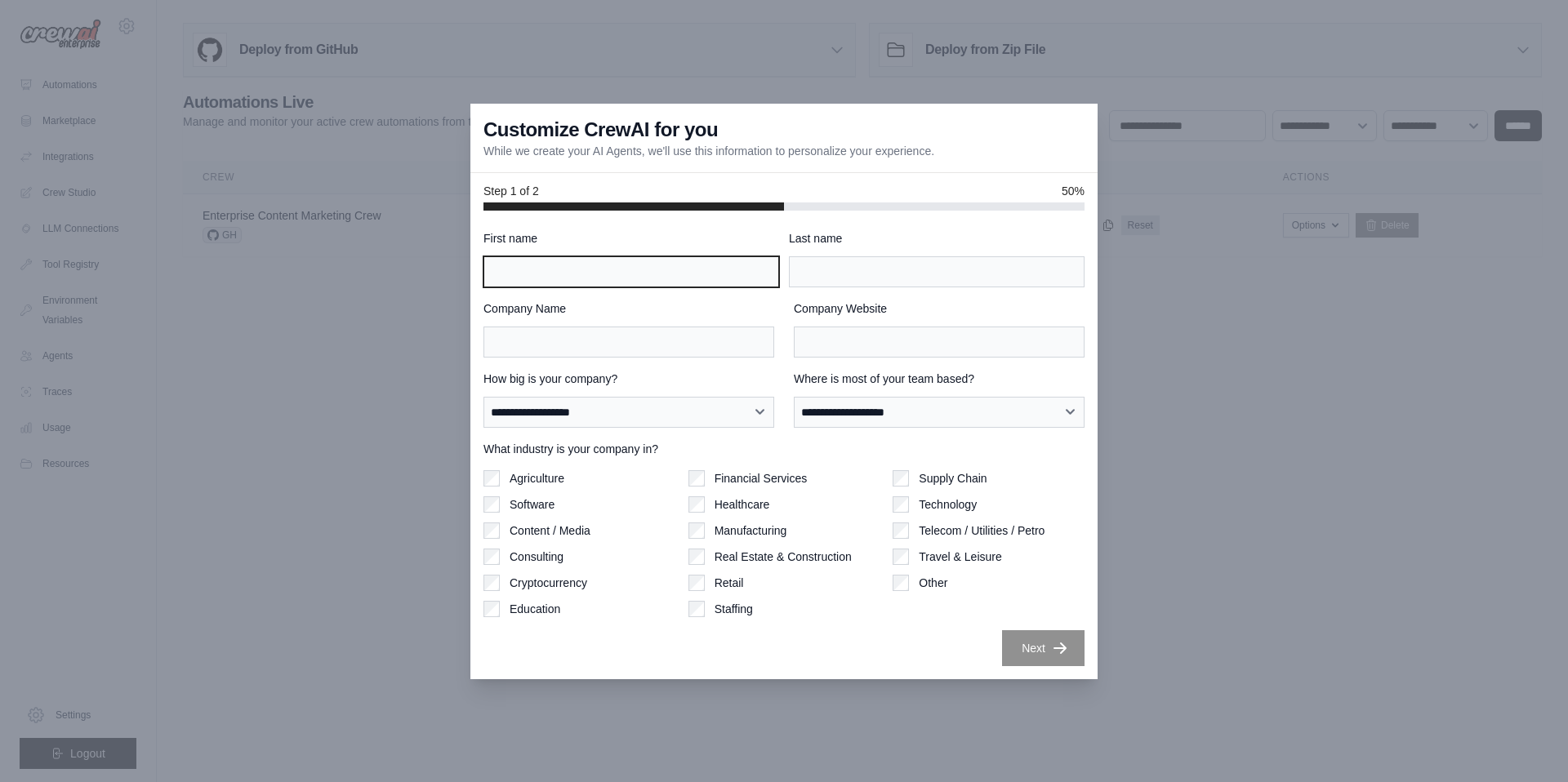 click on "First name" at bounding box center [631, 272] 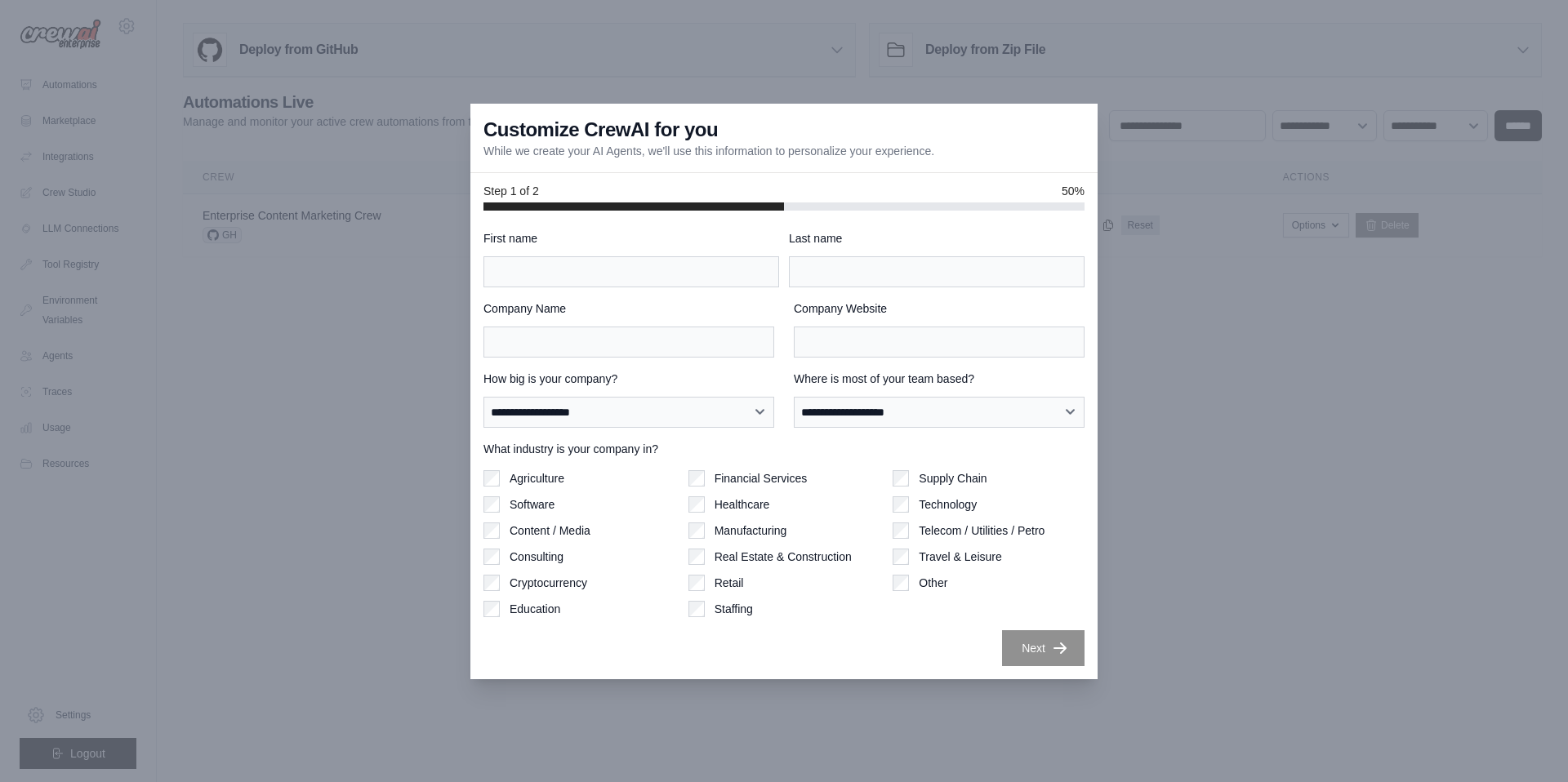 click at bounding box center [784, 391] 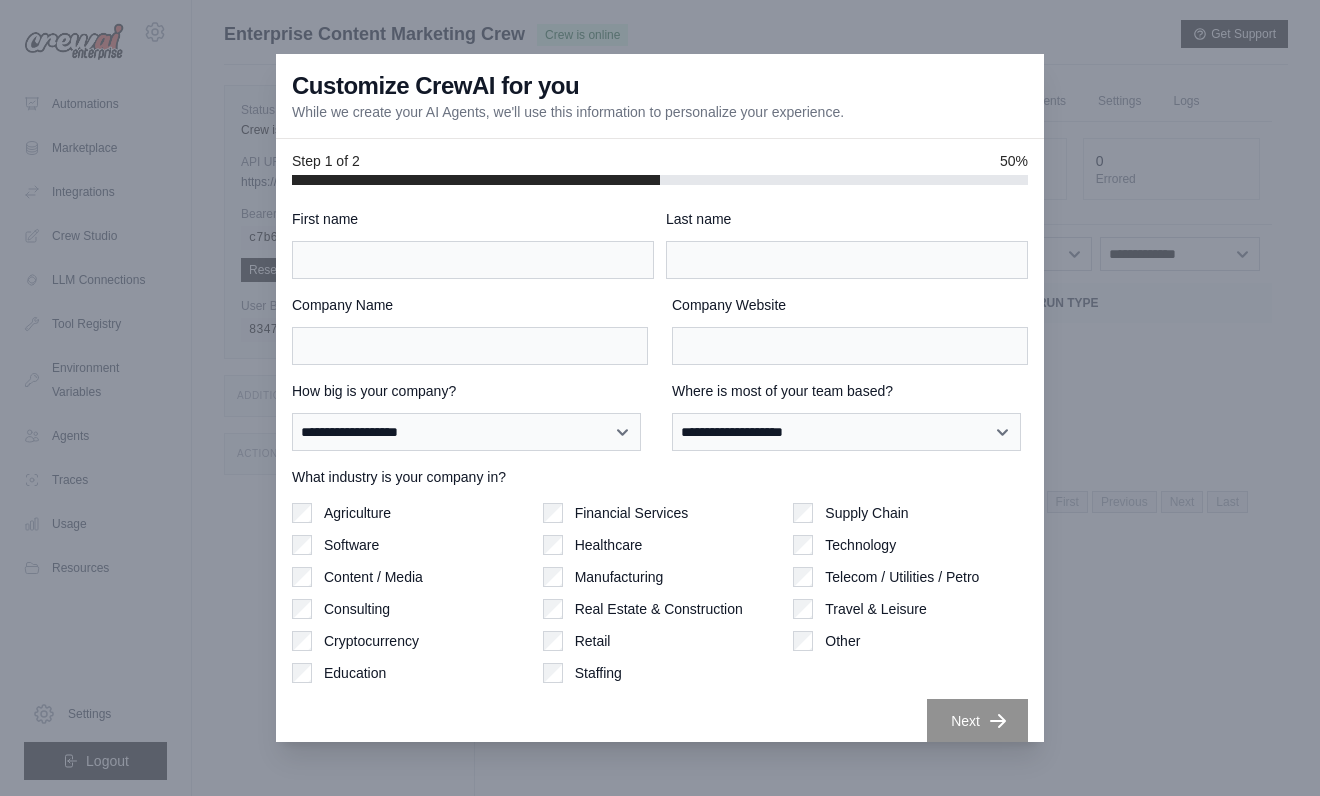 scroll, scrollTop: 0, scrollLeft: 0, axis: both 